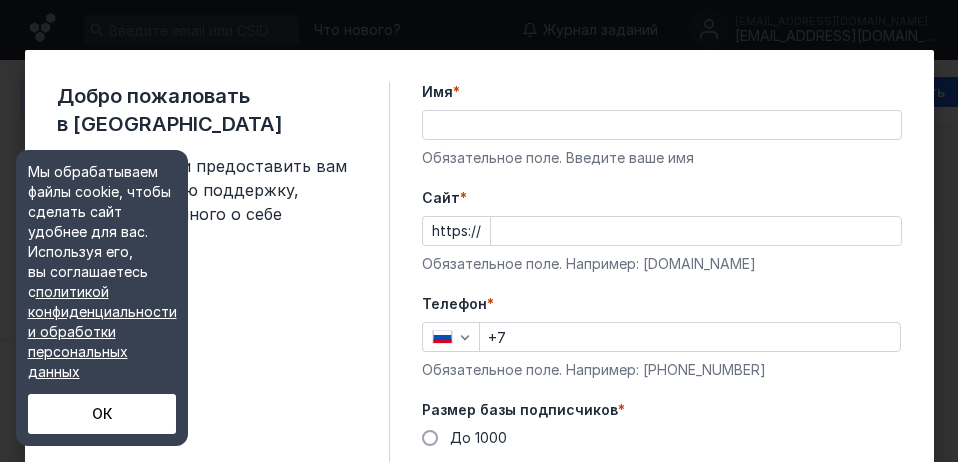 scroll, scrollTop: 0, scrollLeft: 0, axis: both 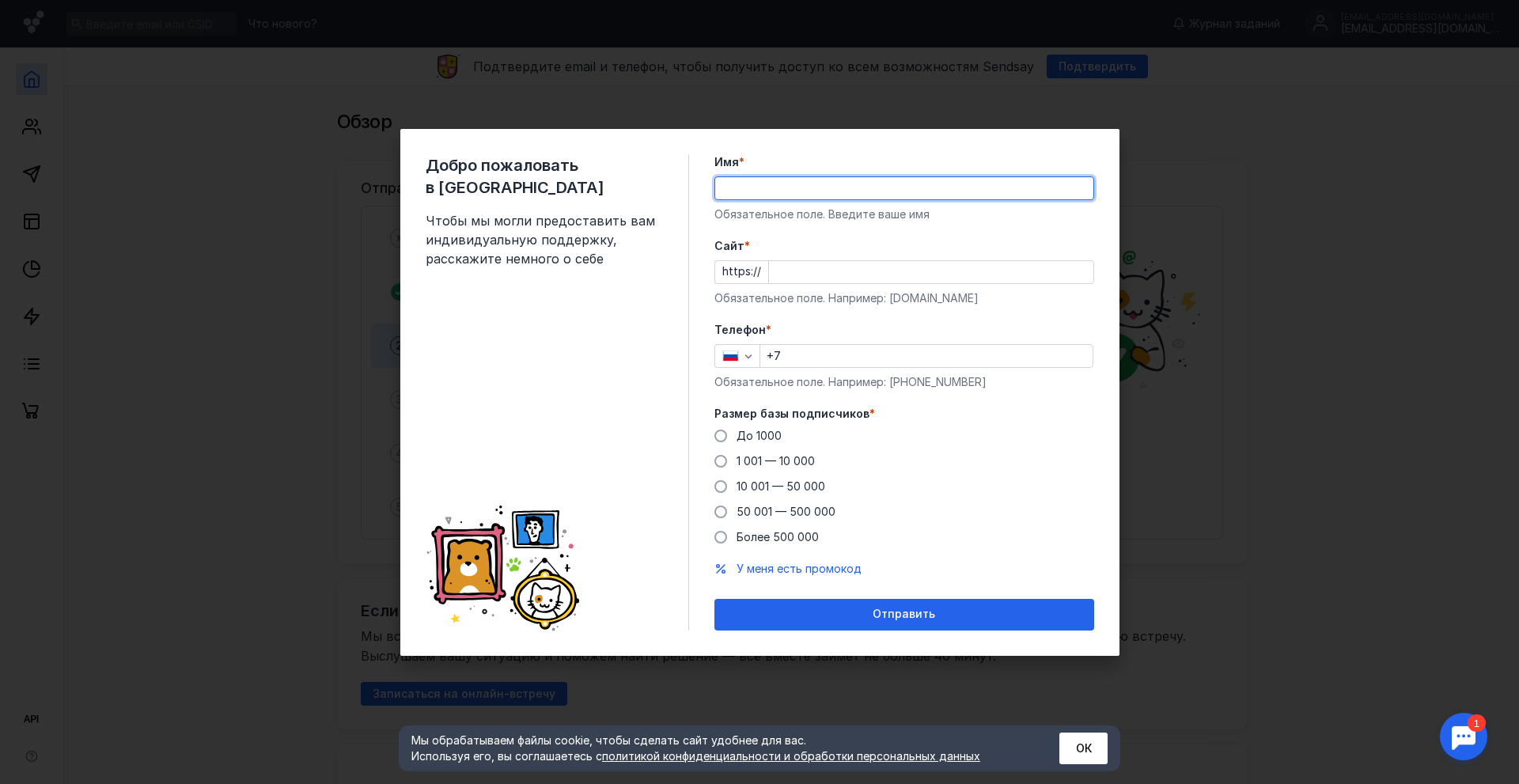 click on "Имя  *" at bounding box center [904, 188] 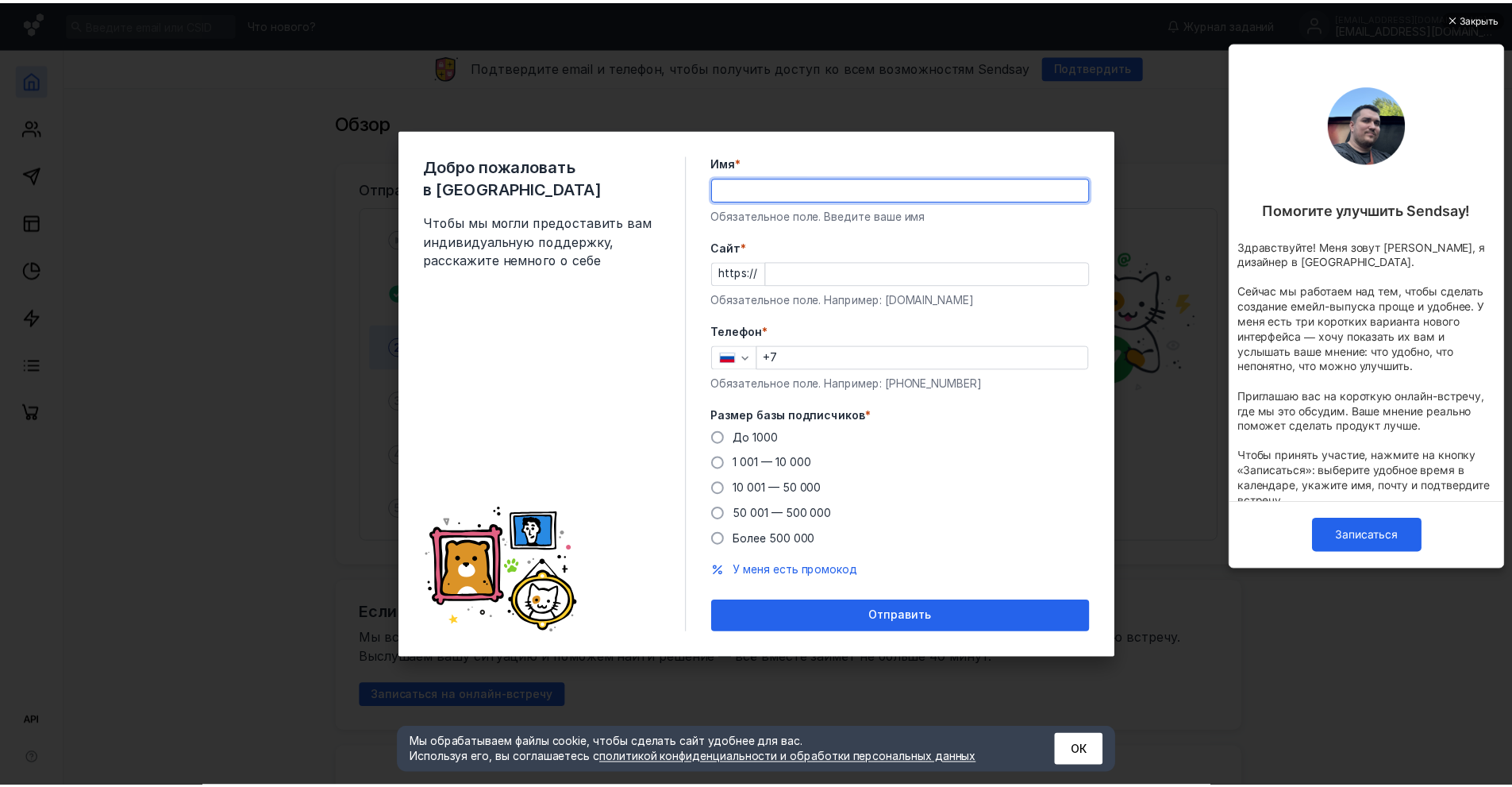 scroll, scrollTop: 0, scrollLeft: 0, axis: both 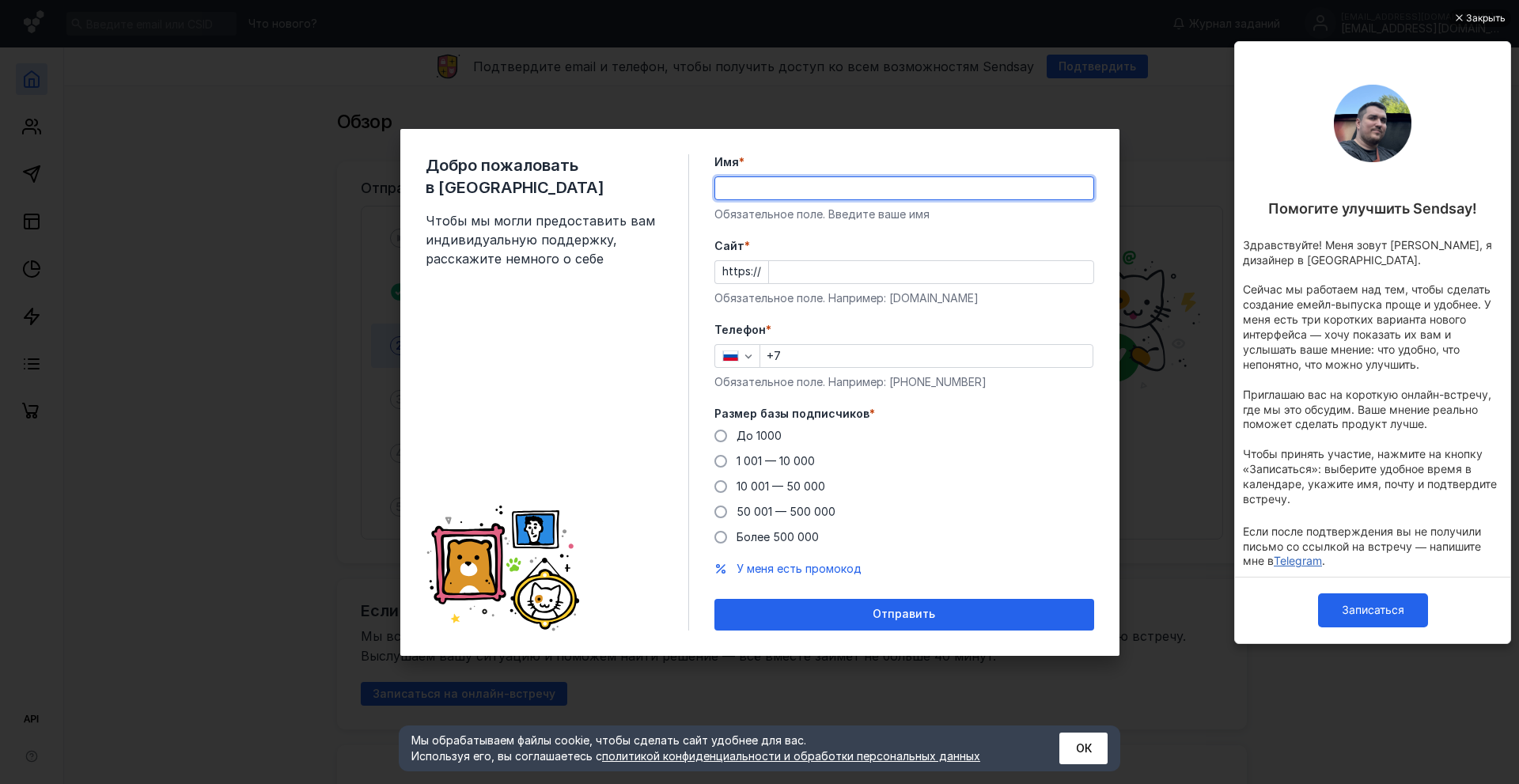 type on "Искандер" 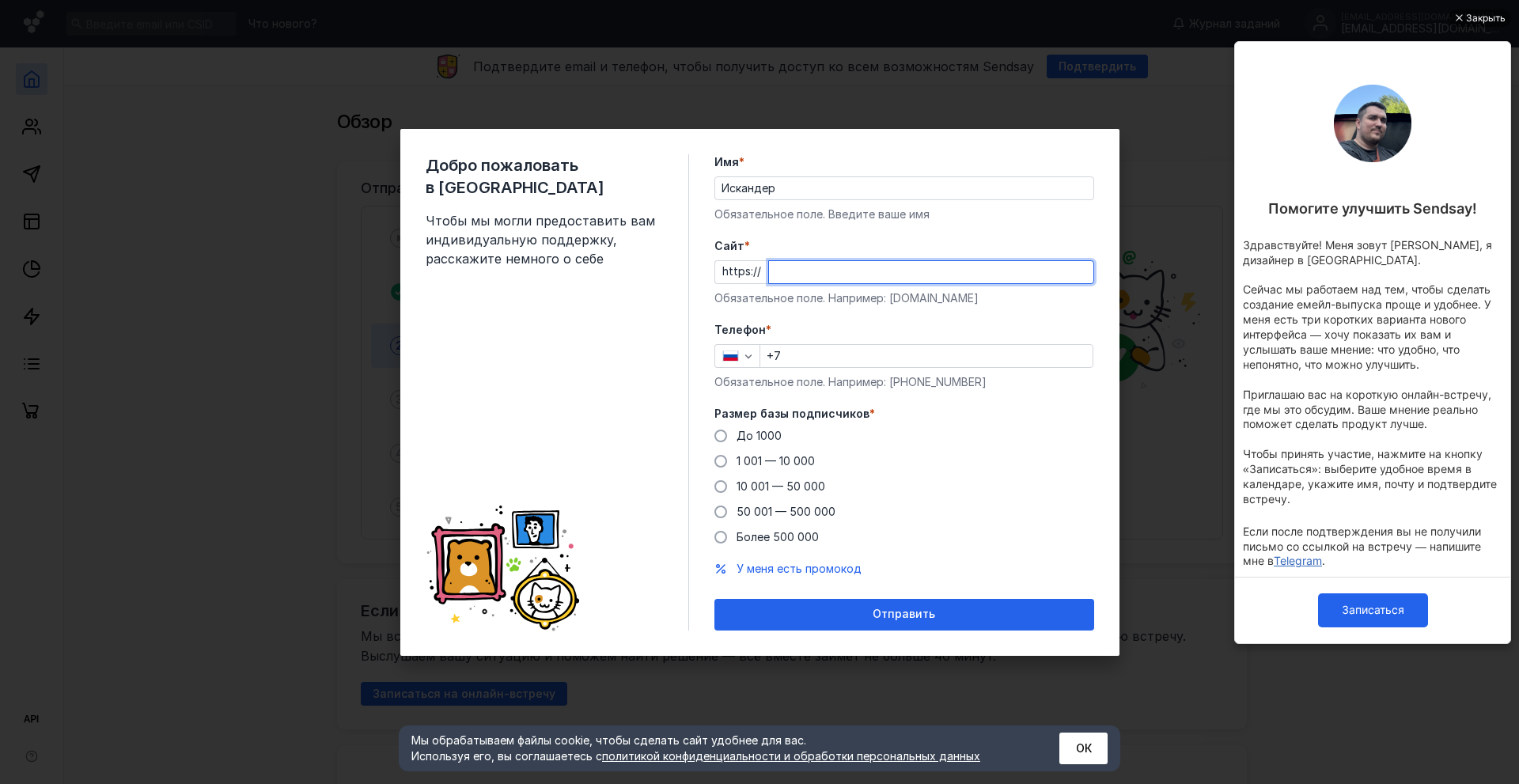 click on "Cайт  *" at bounding box center (931, 272) 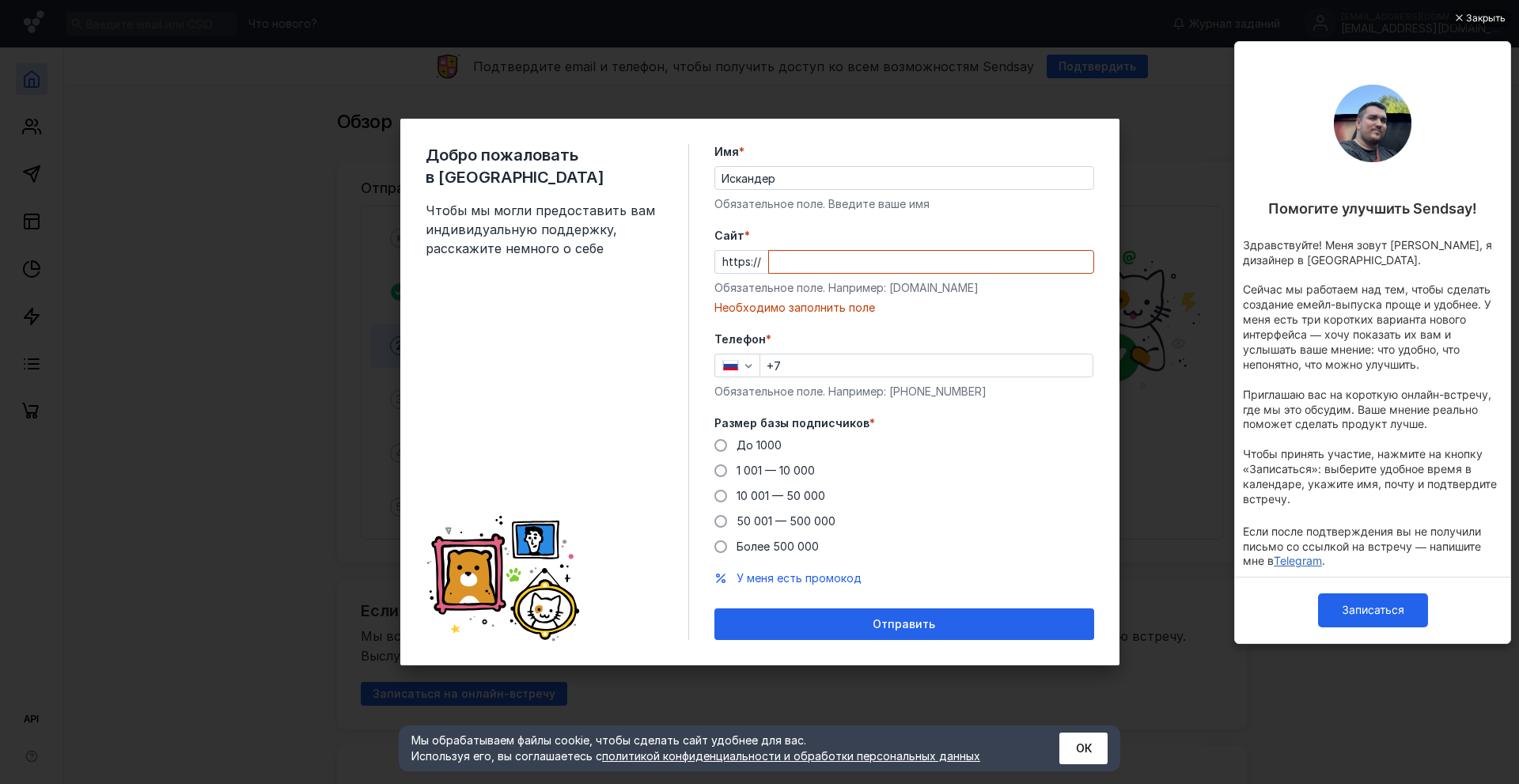 click on "Cайт  *" at bounding box center (931, 262) 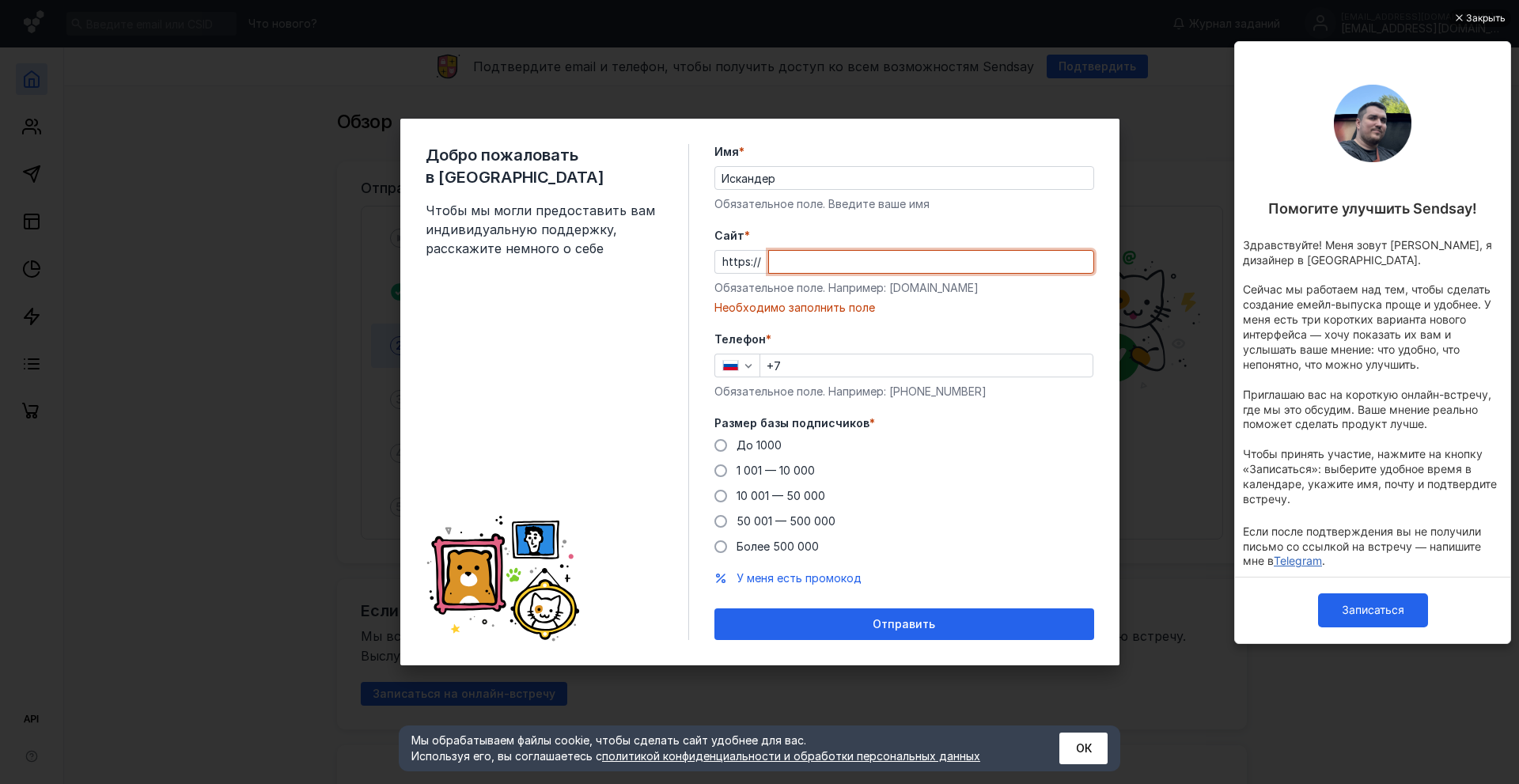 paste on "[URL][DOMAIN_NAME]" 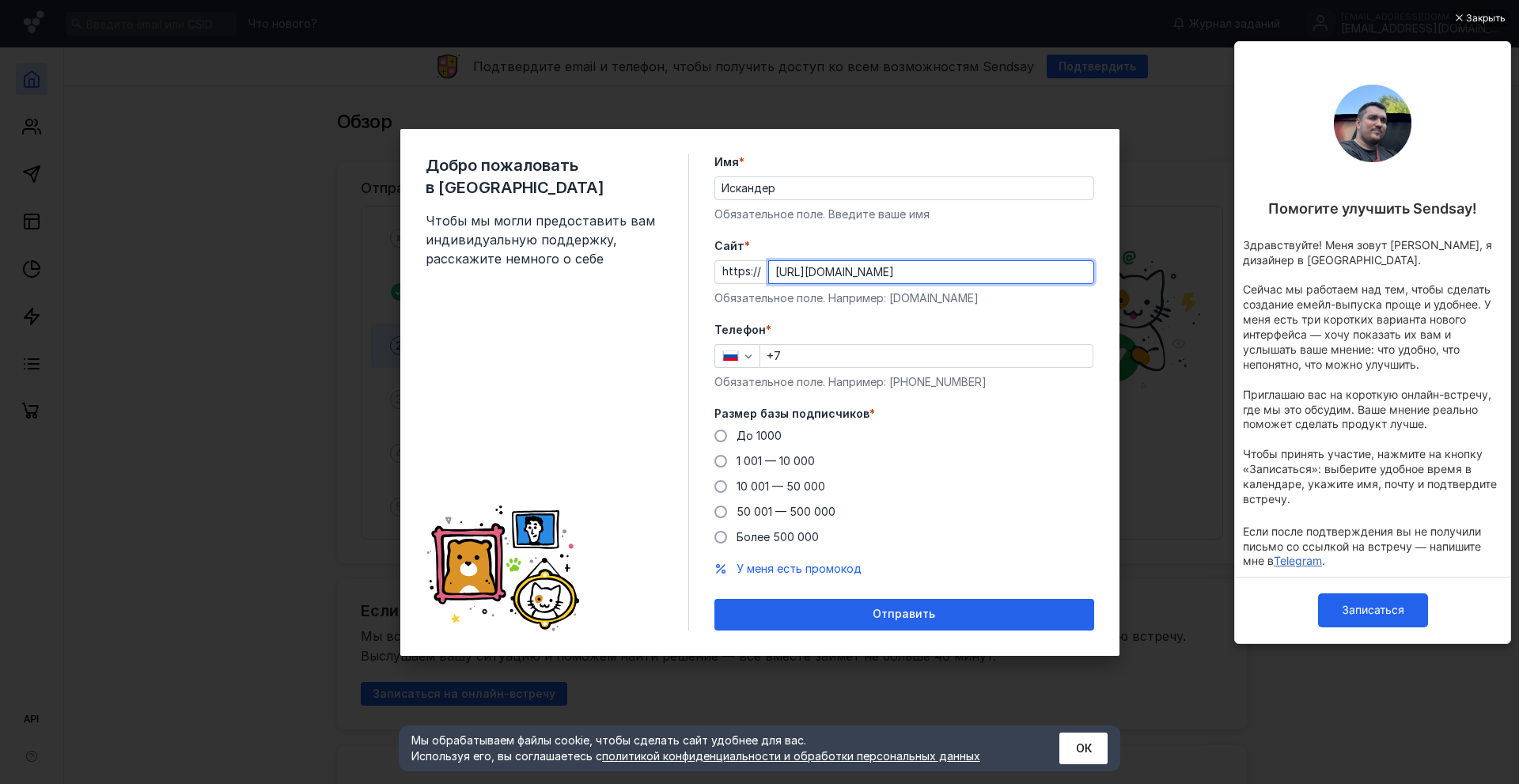 type on "[URL][DOMAIN_NAME]" 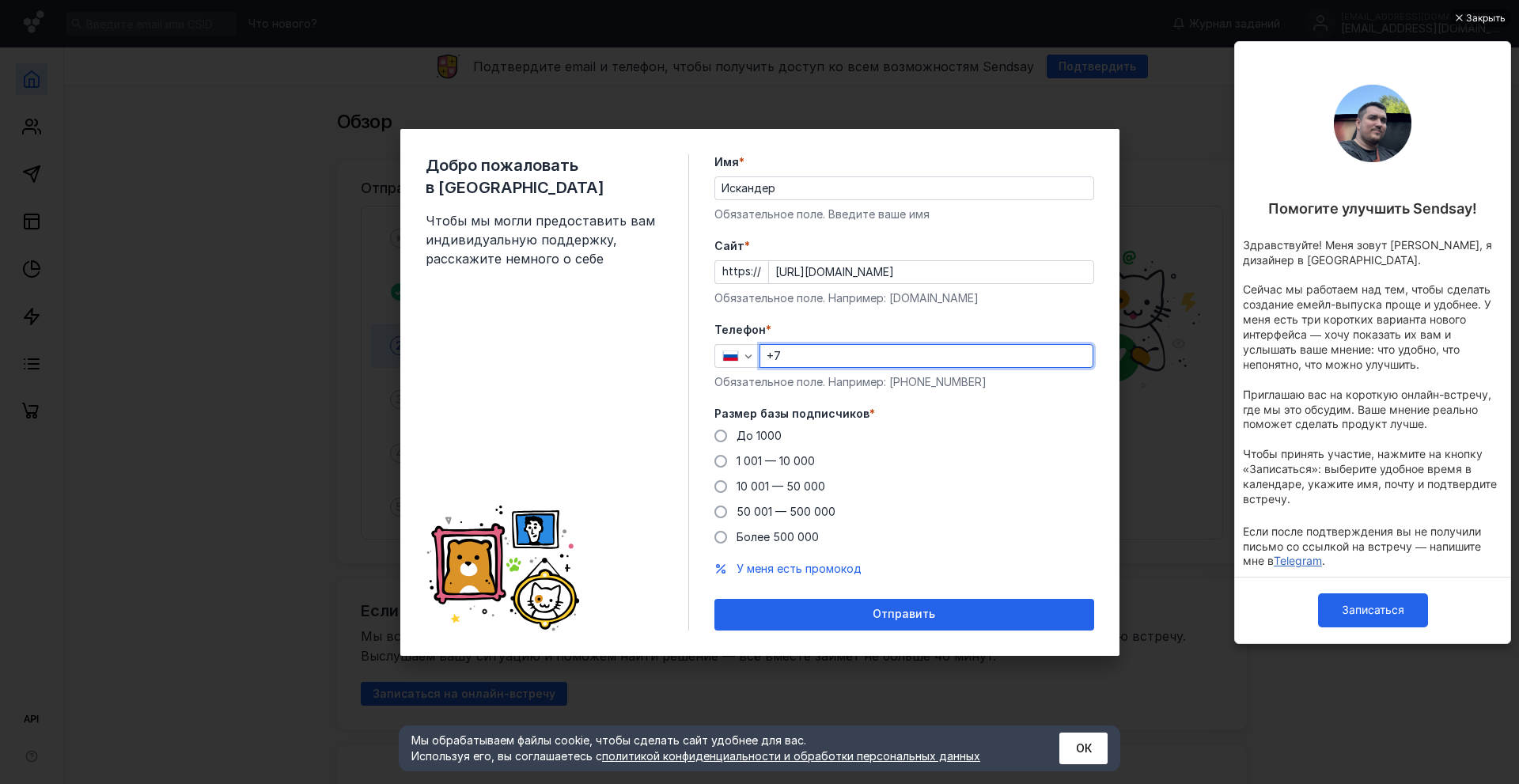 click on "+7" at bounding box center [926, 356] 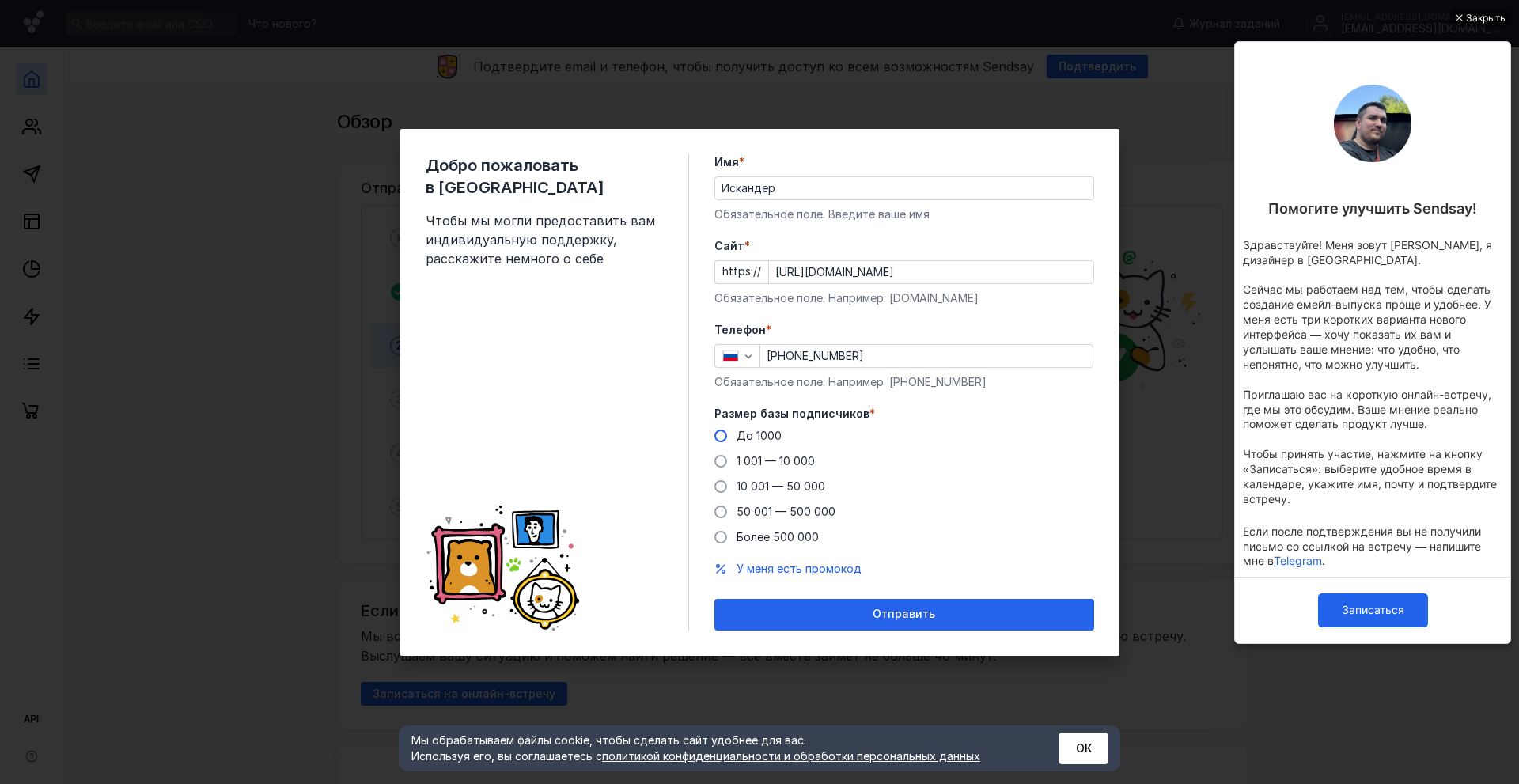 click on "До 1000" at bounding box center [759, 435] 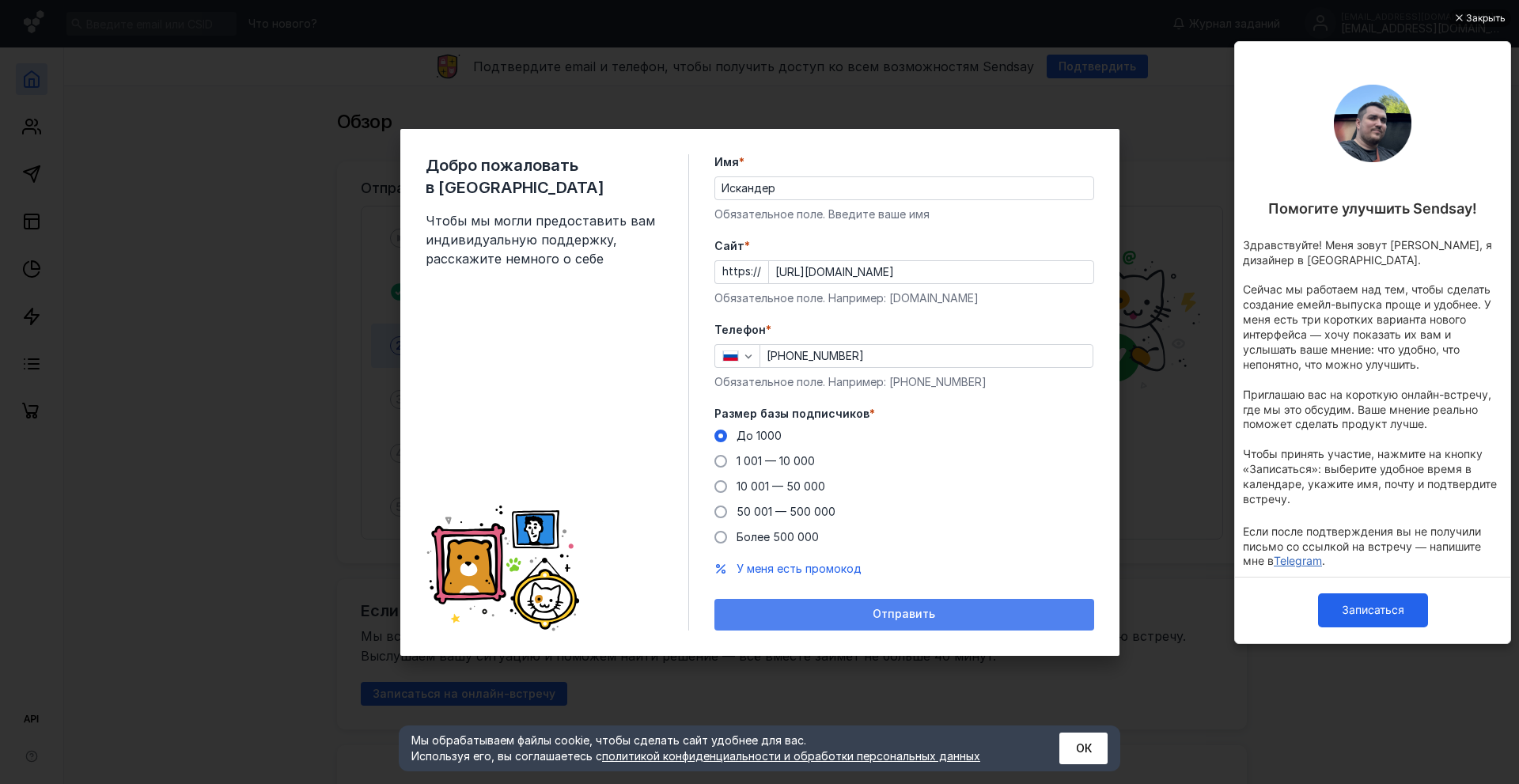 click on "Отправить" at bounding box center [904, 615] 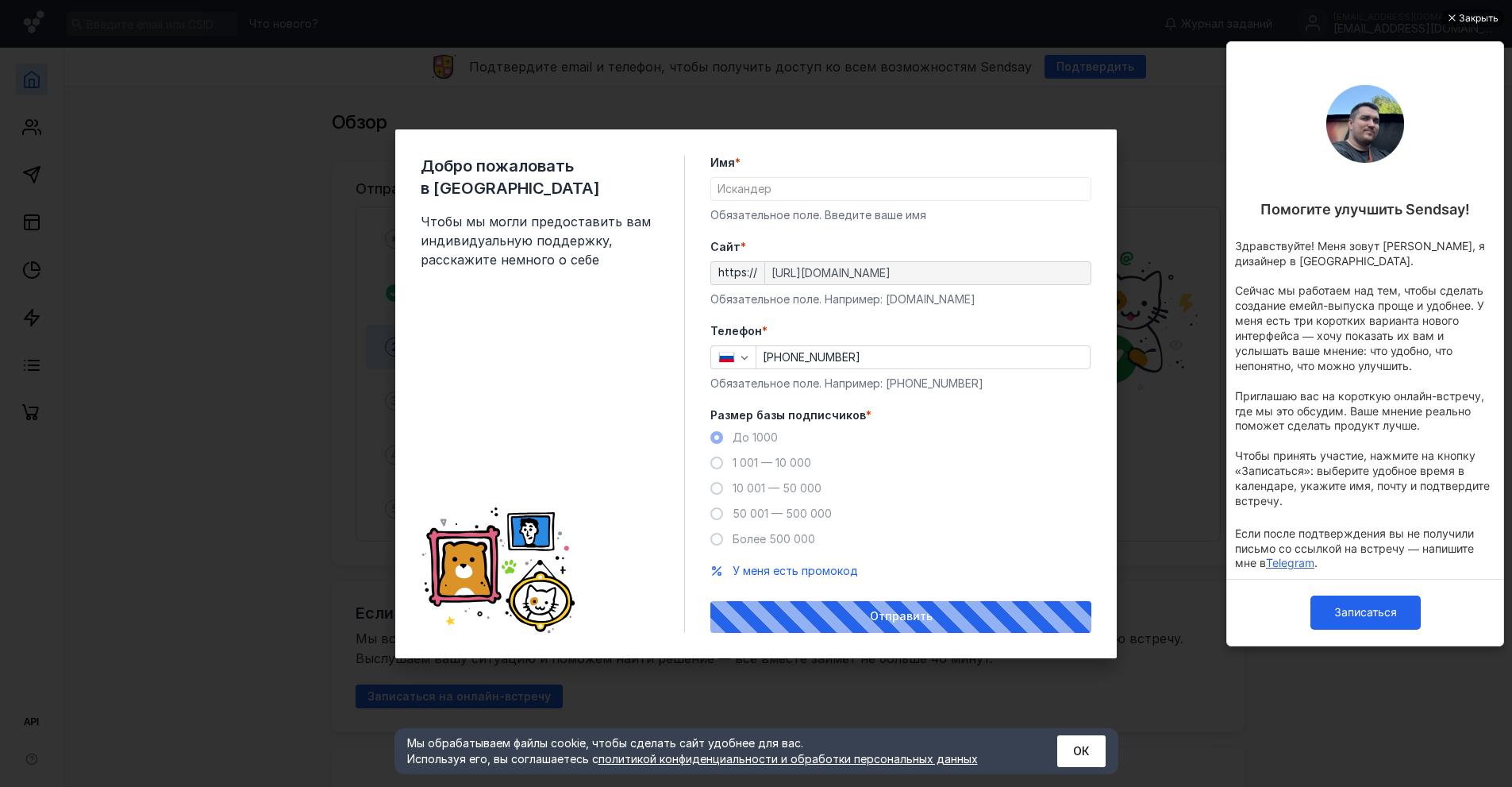 click on "Закрыть" at bounding box center [1479, 18] 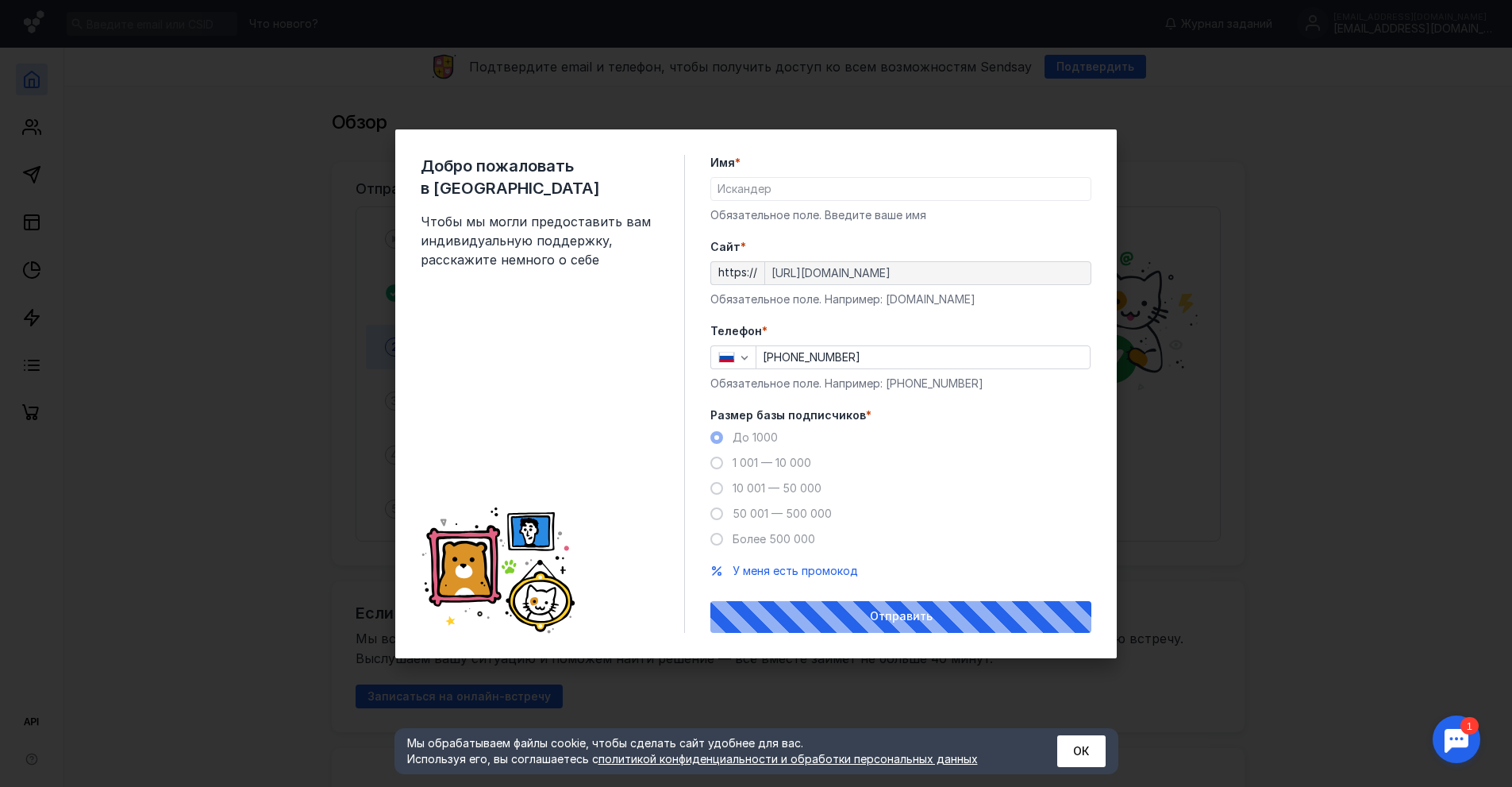 scroll, scrollTop: 0, scrollLeft: 0, axis: both 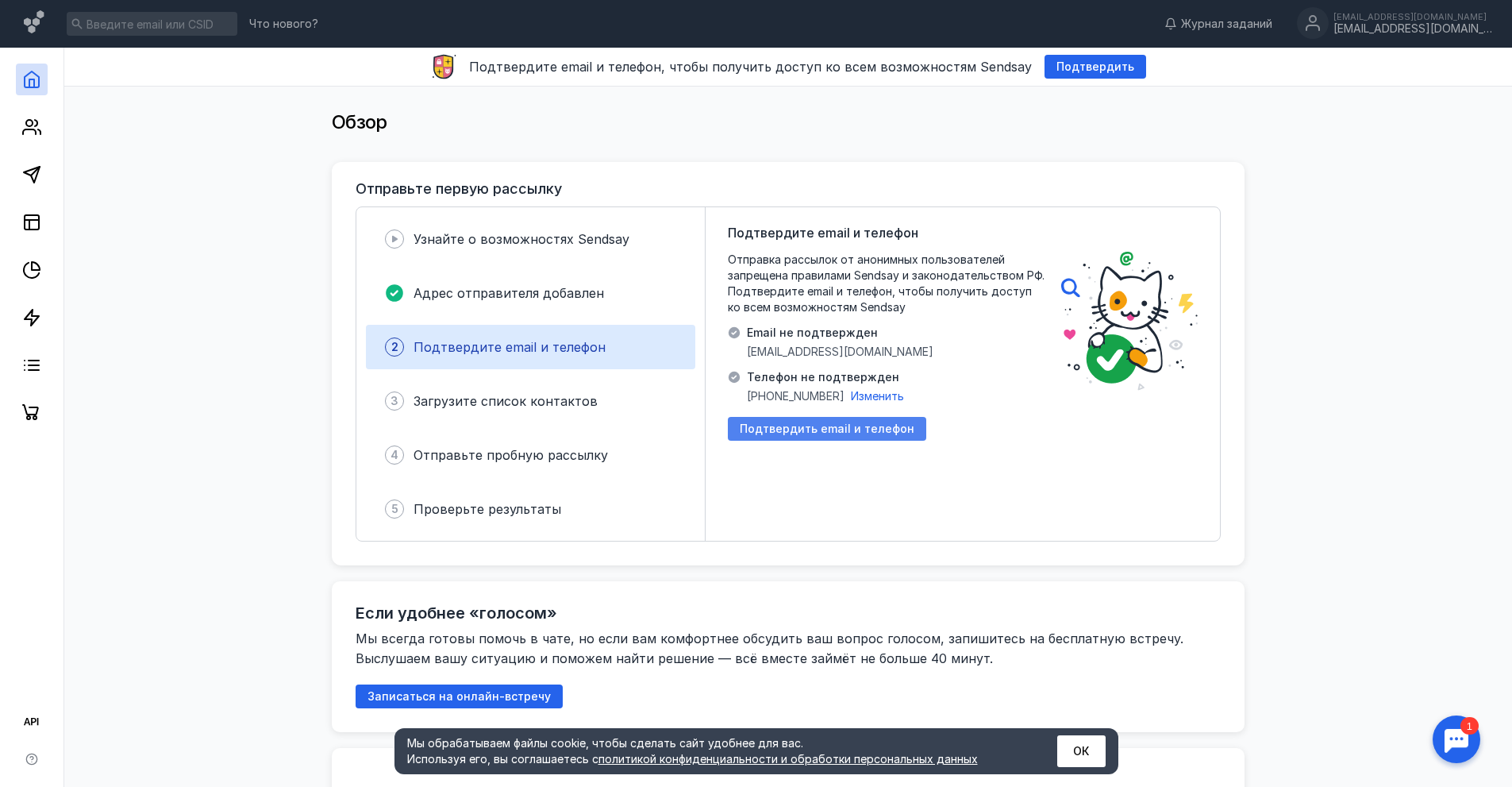 click on "Подтвердить email и телефон" at bounding box center [827, 429] 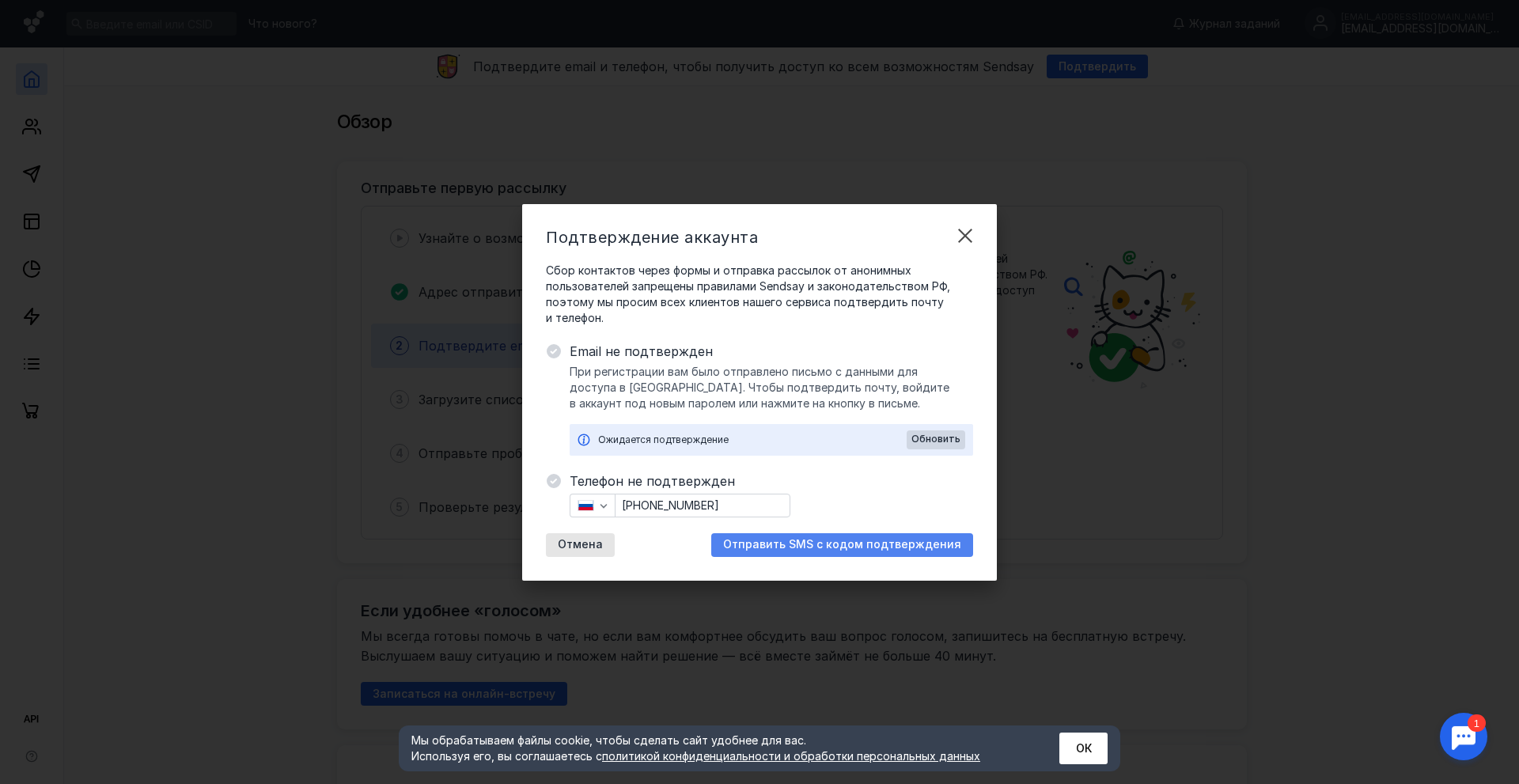 click on "Отправить SMS с кодом подтверждения" at bounding box center [842, 545] 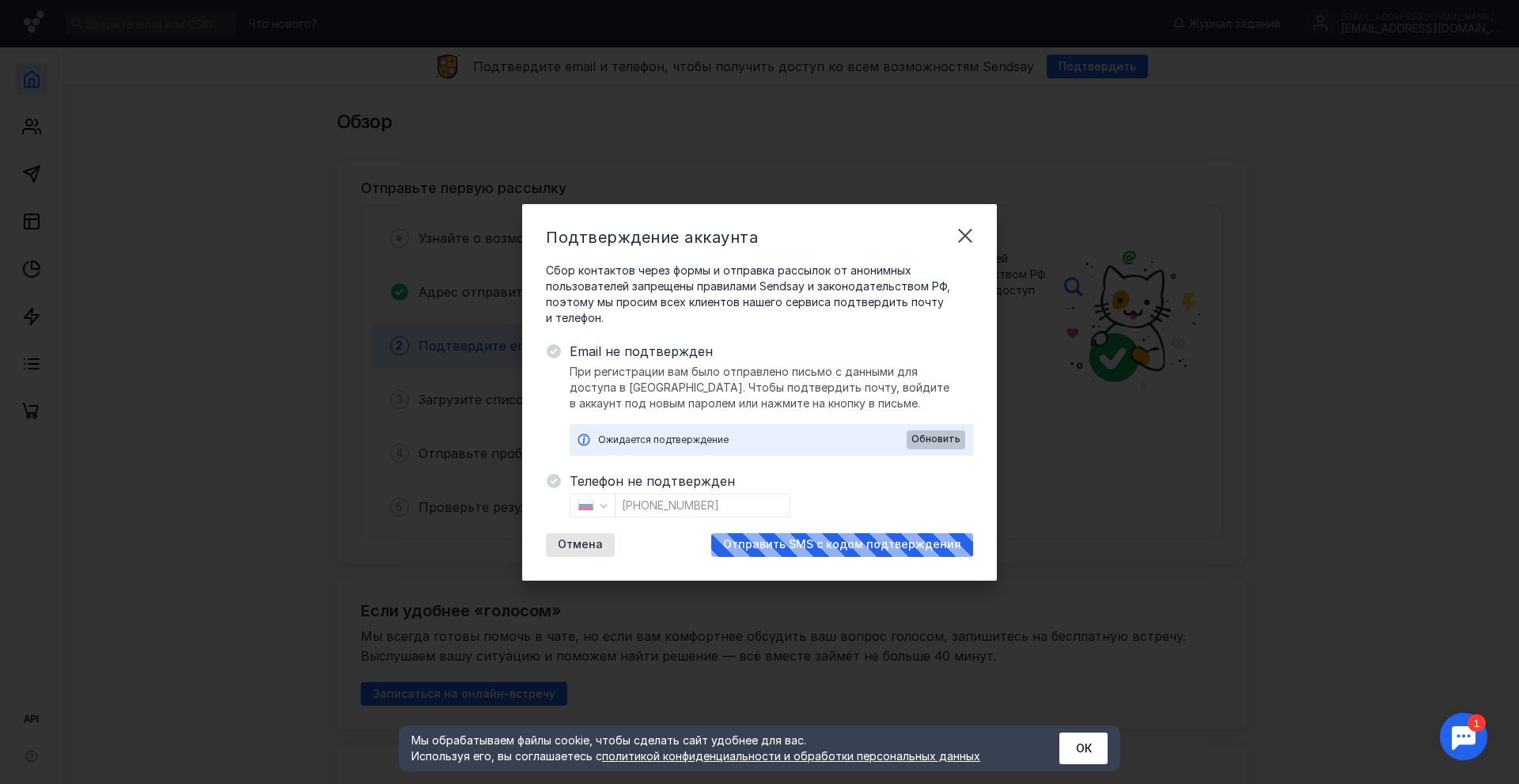 click on "Обновить" at bounding box center [936, 439] 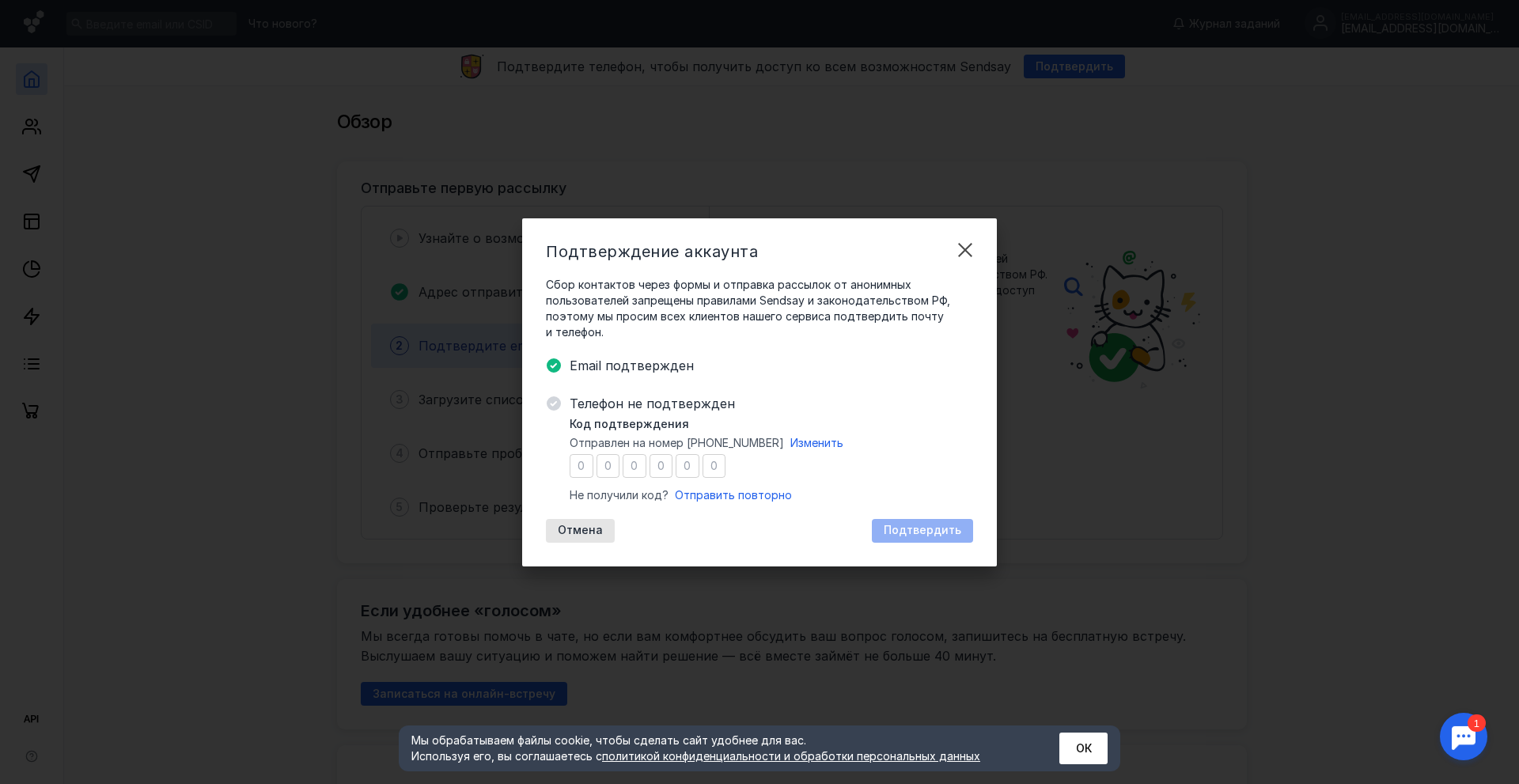 type on "6" 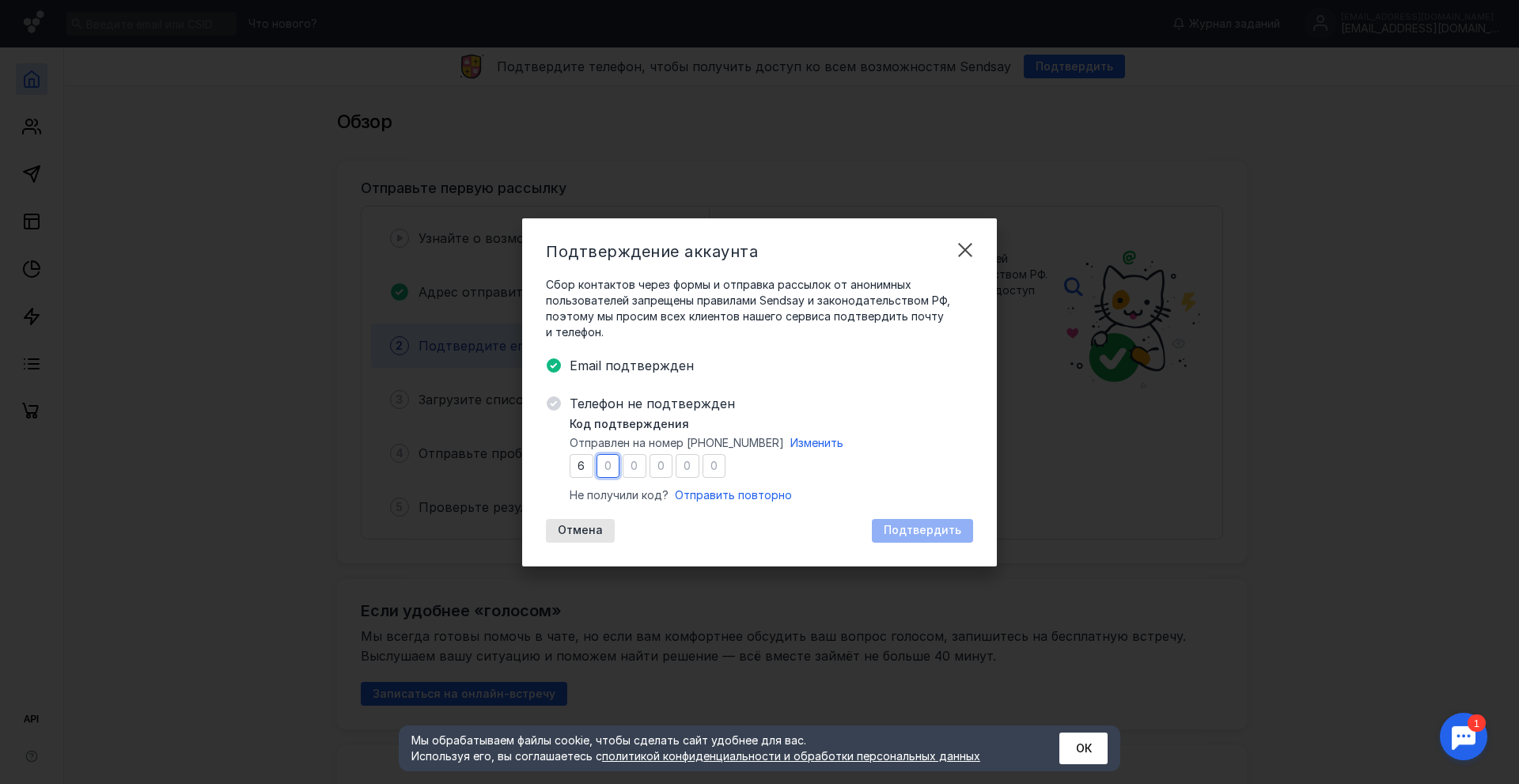 type on "8" 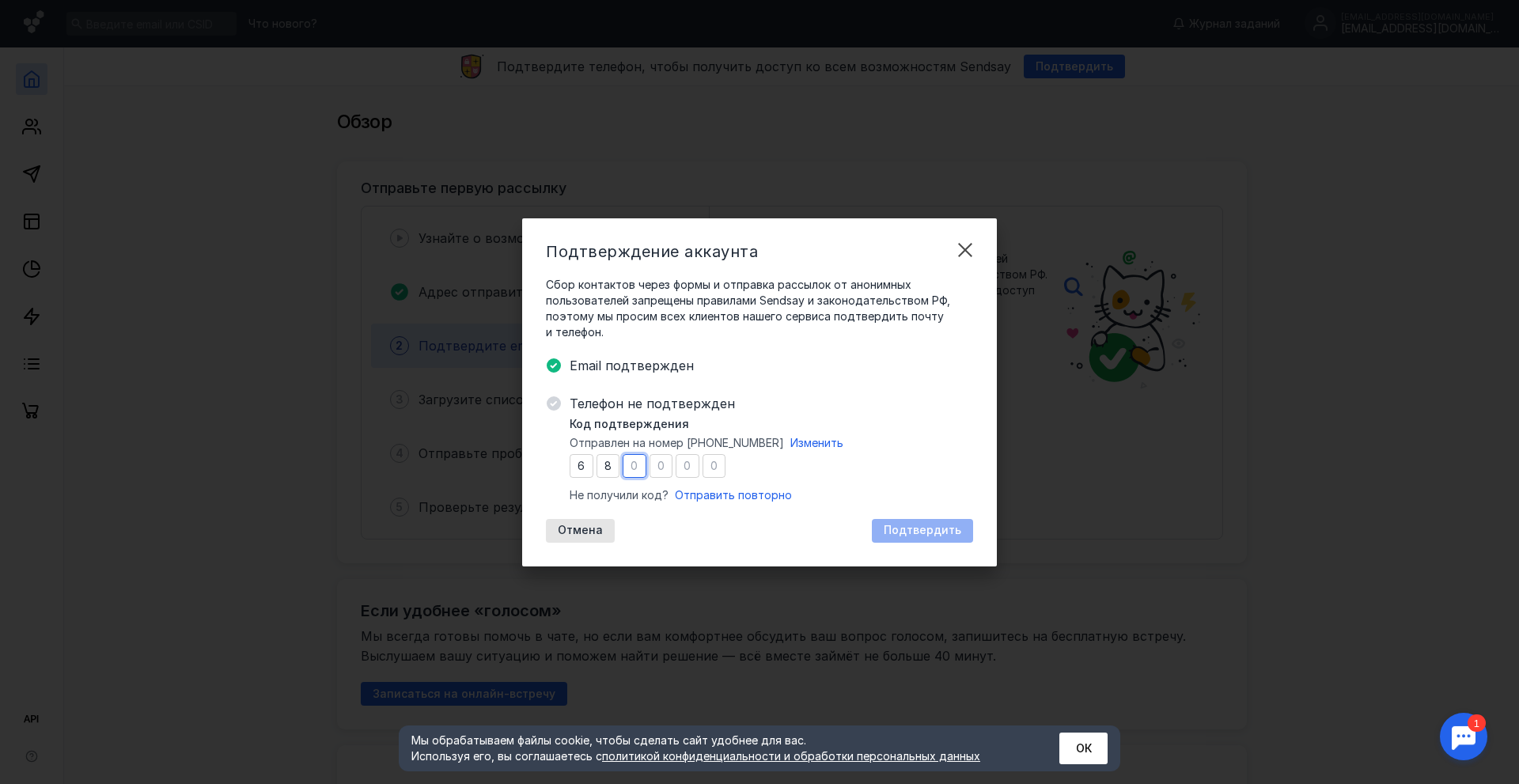 type on "0" 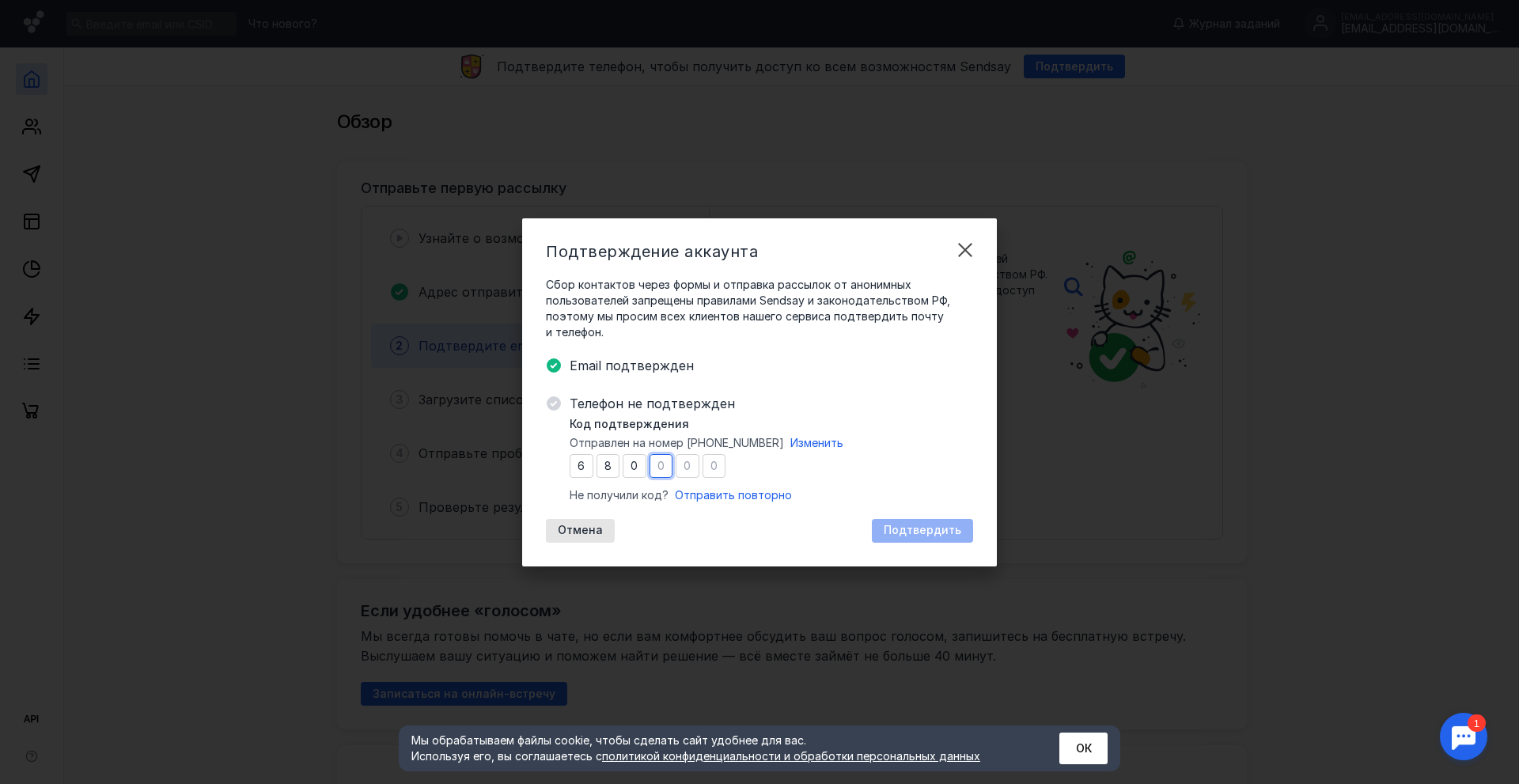 type on "2" 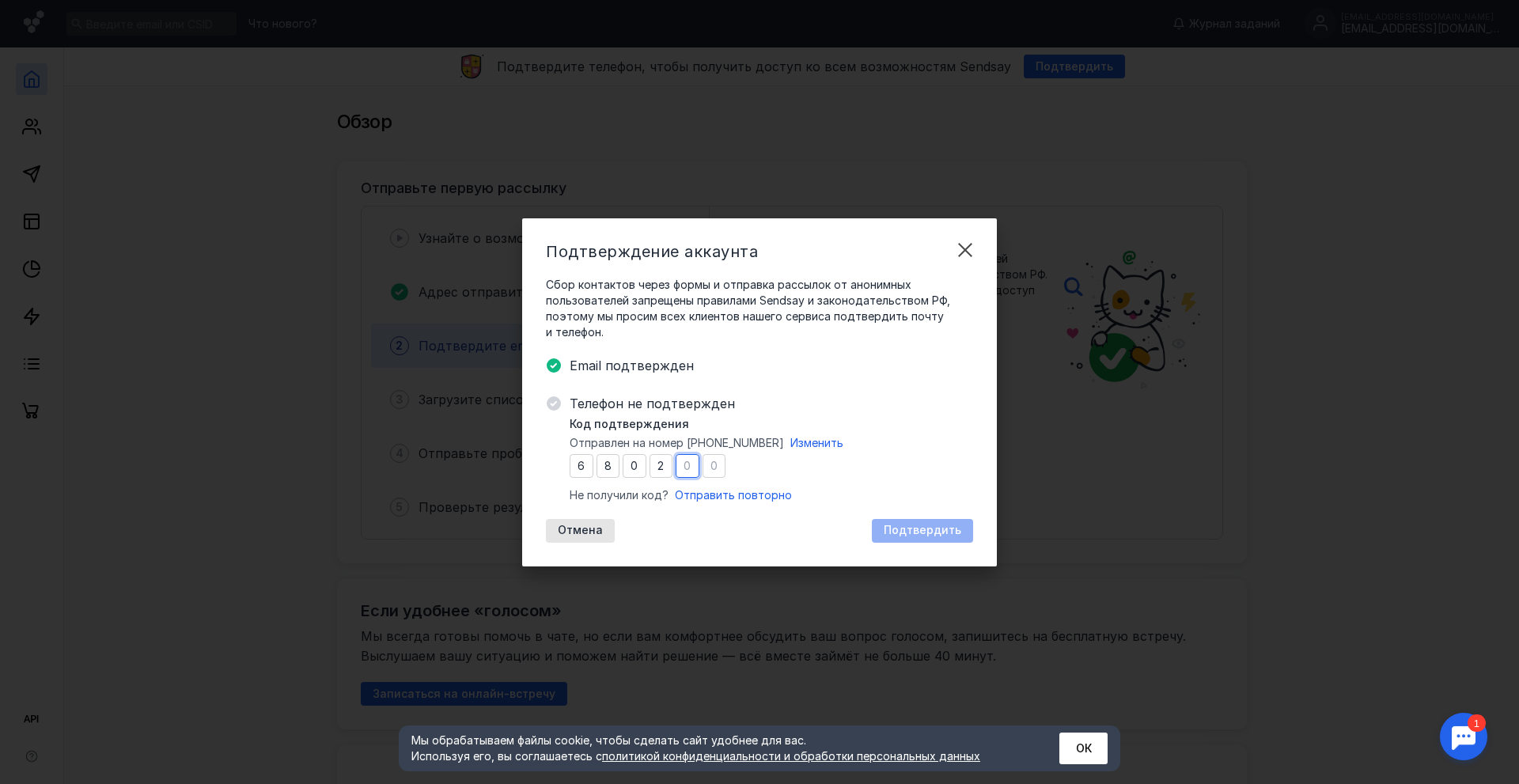 type on "7" 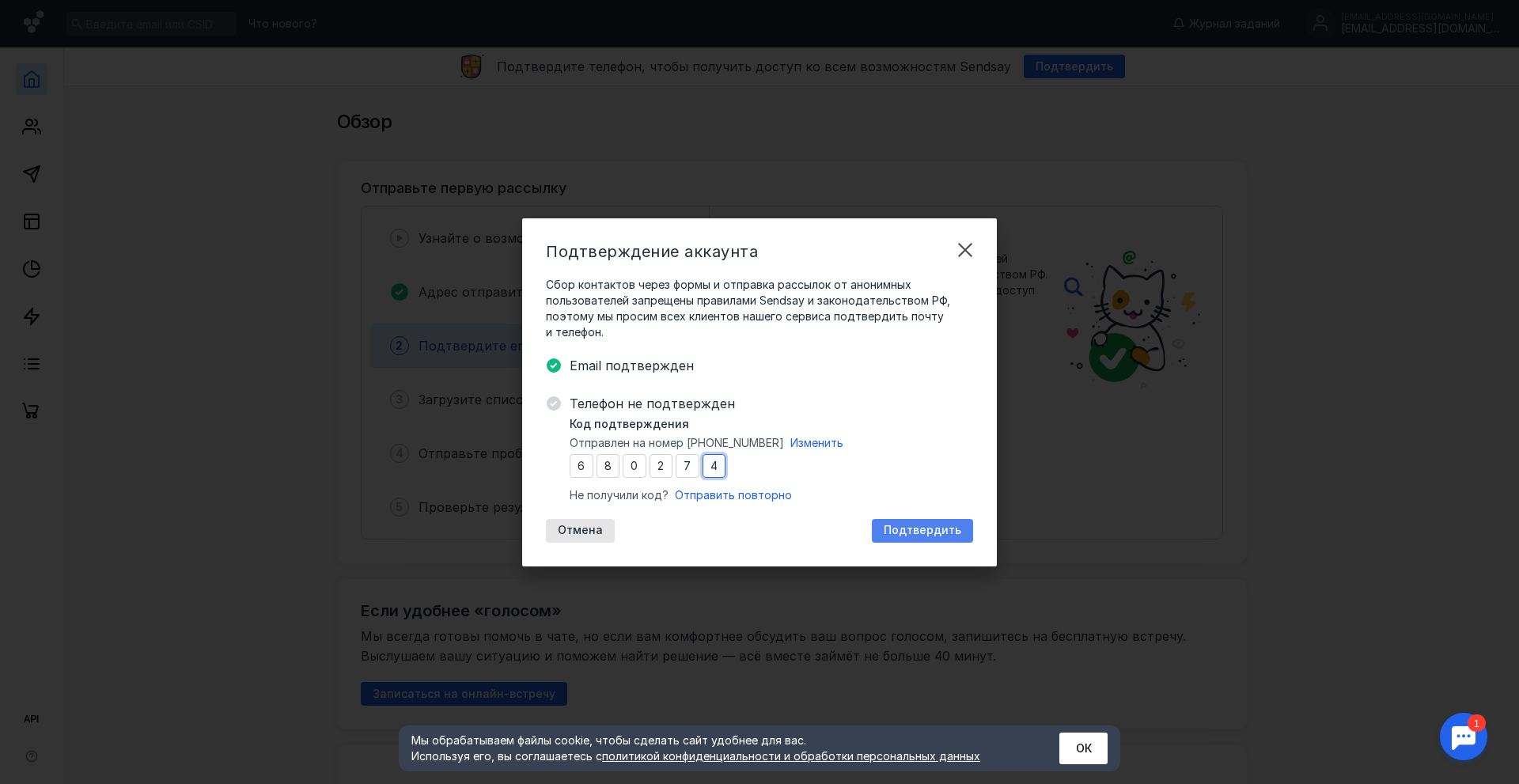 type on "4" 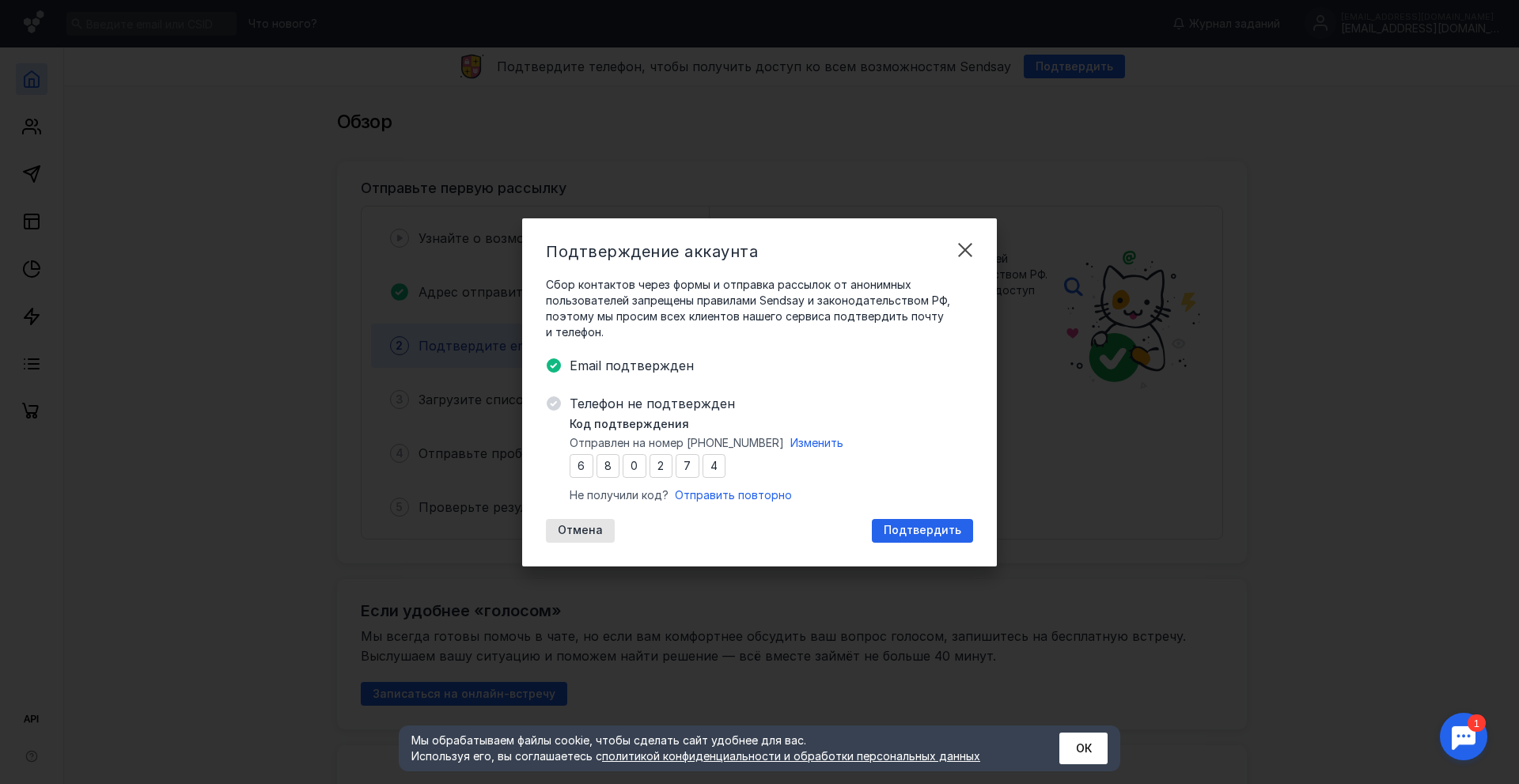 click on "Подтвердить" at bounding box center (922, 530) 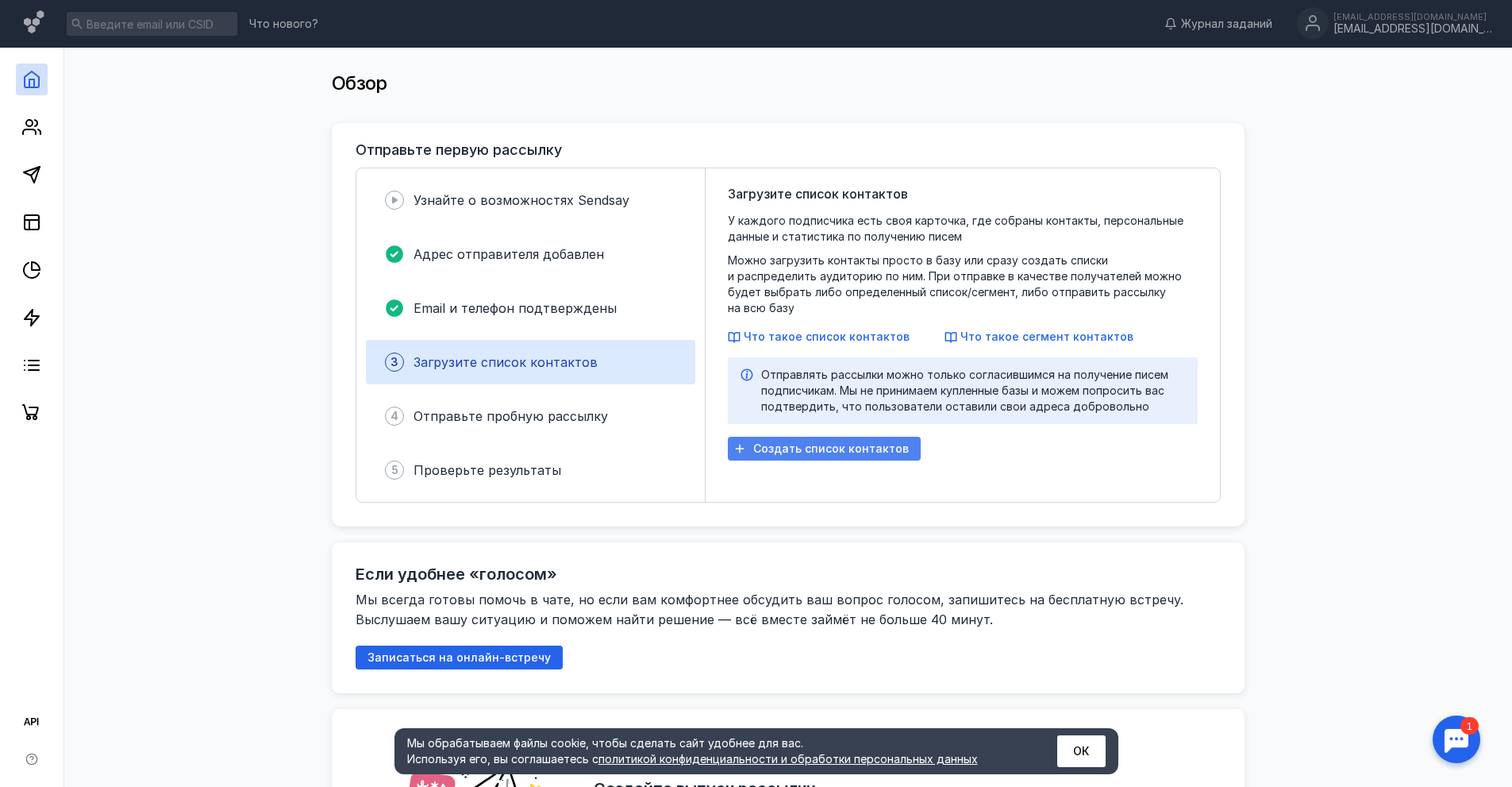 click on "Создать список контактов" at bounding box center (831, 449) 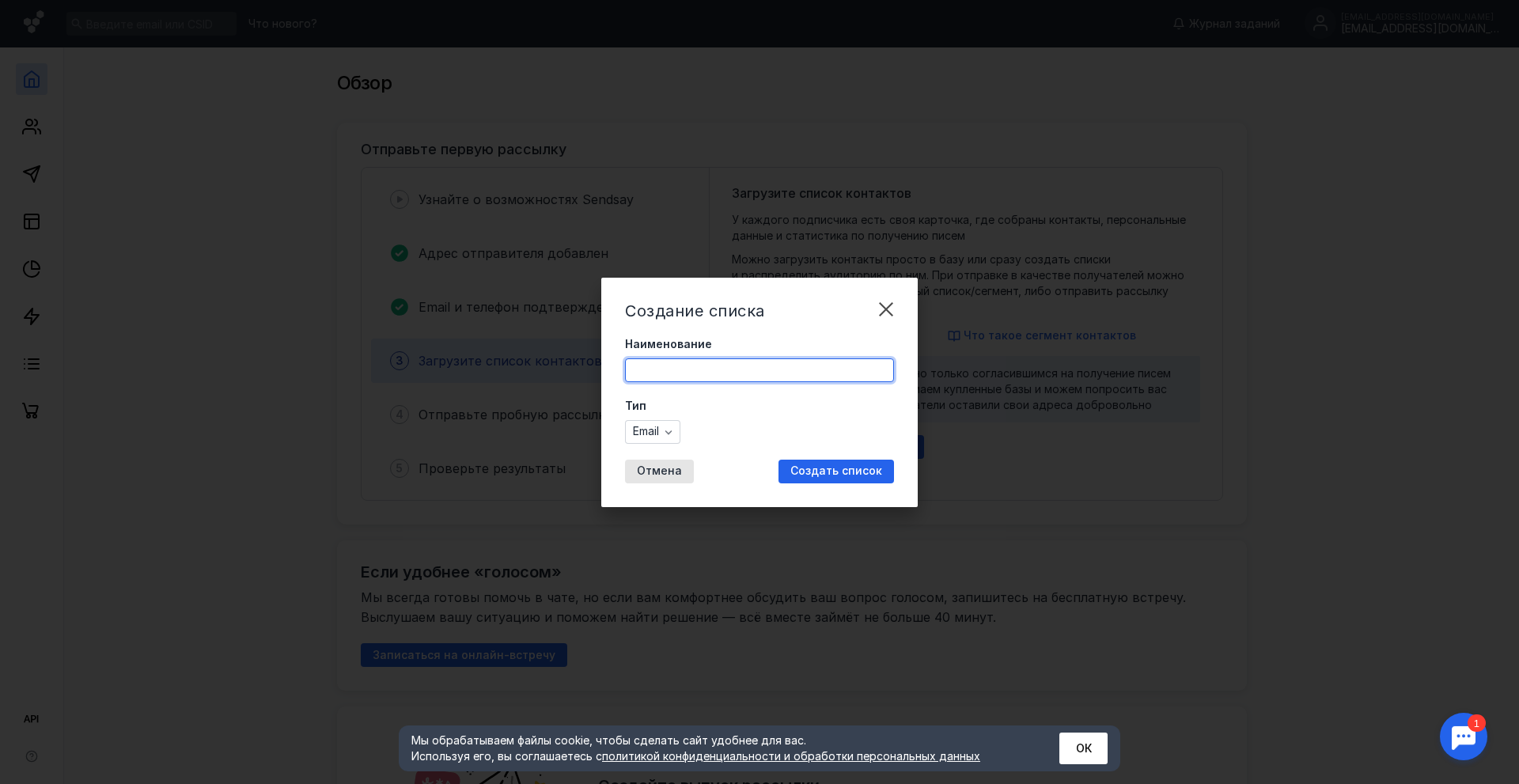 click on "Наименование" at bounding box center (760, 370) 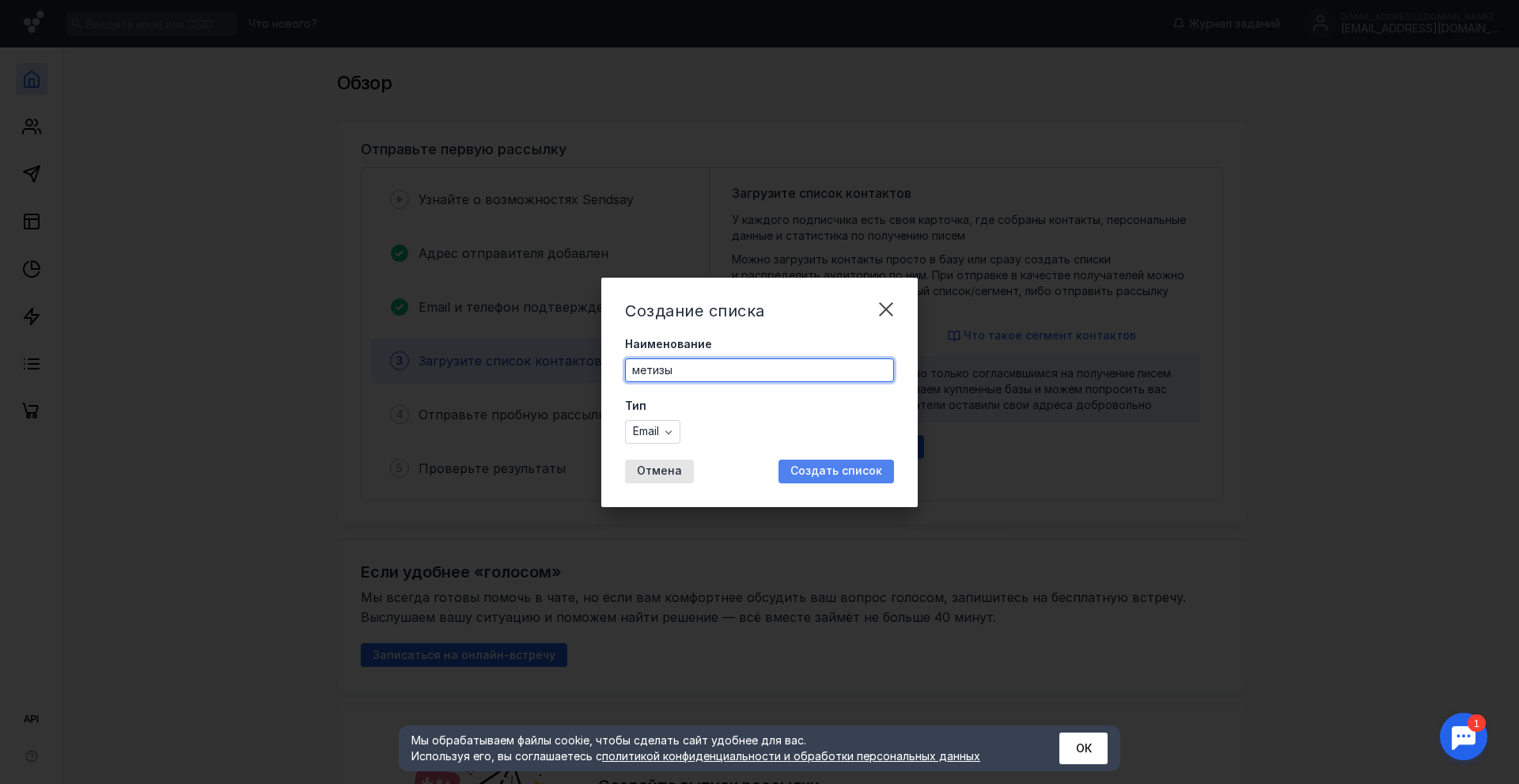 type on "метизы" 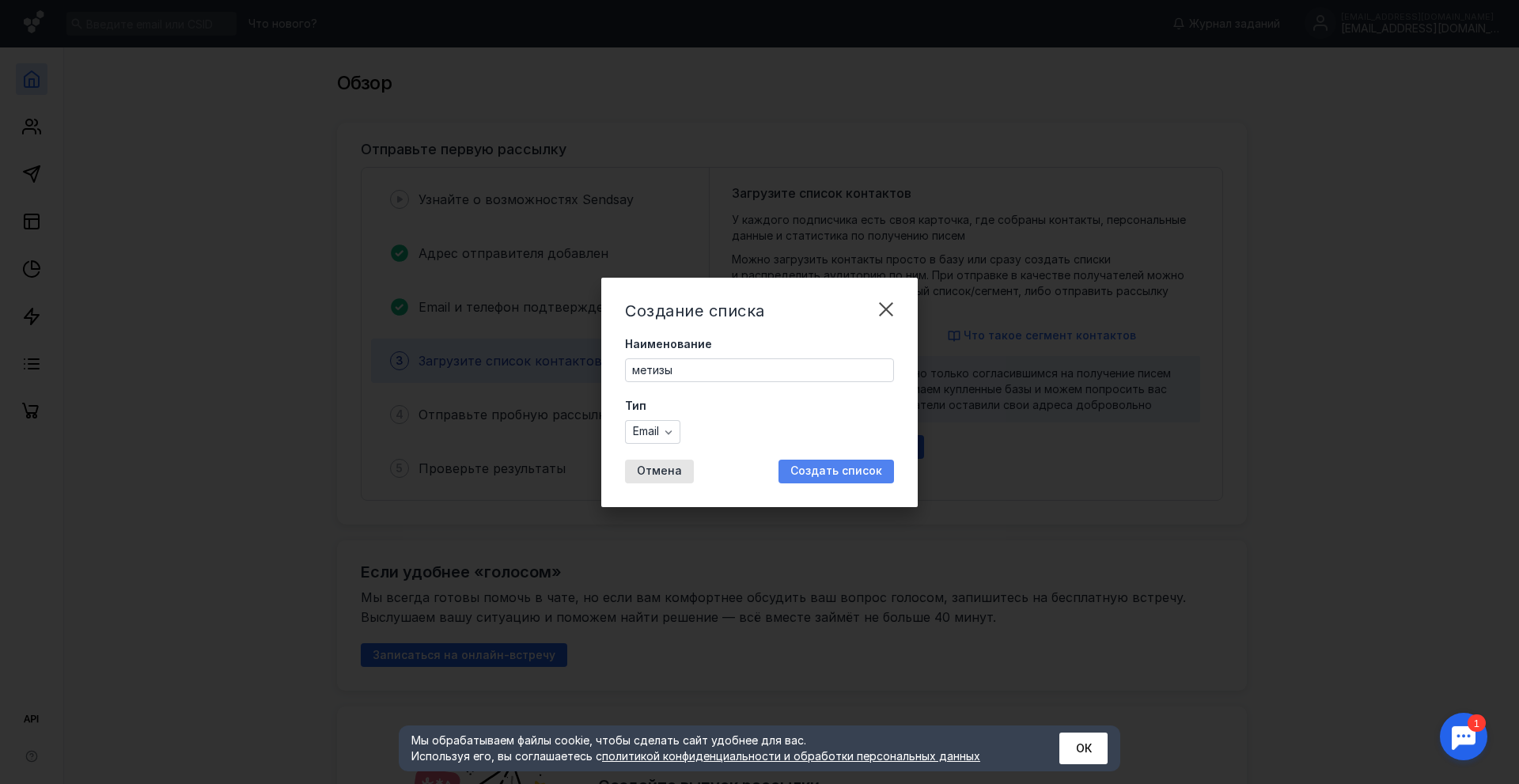 click on "Создать список" at bounding box center (836, 471) 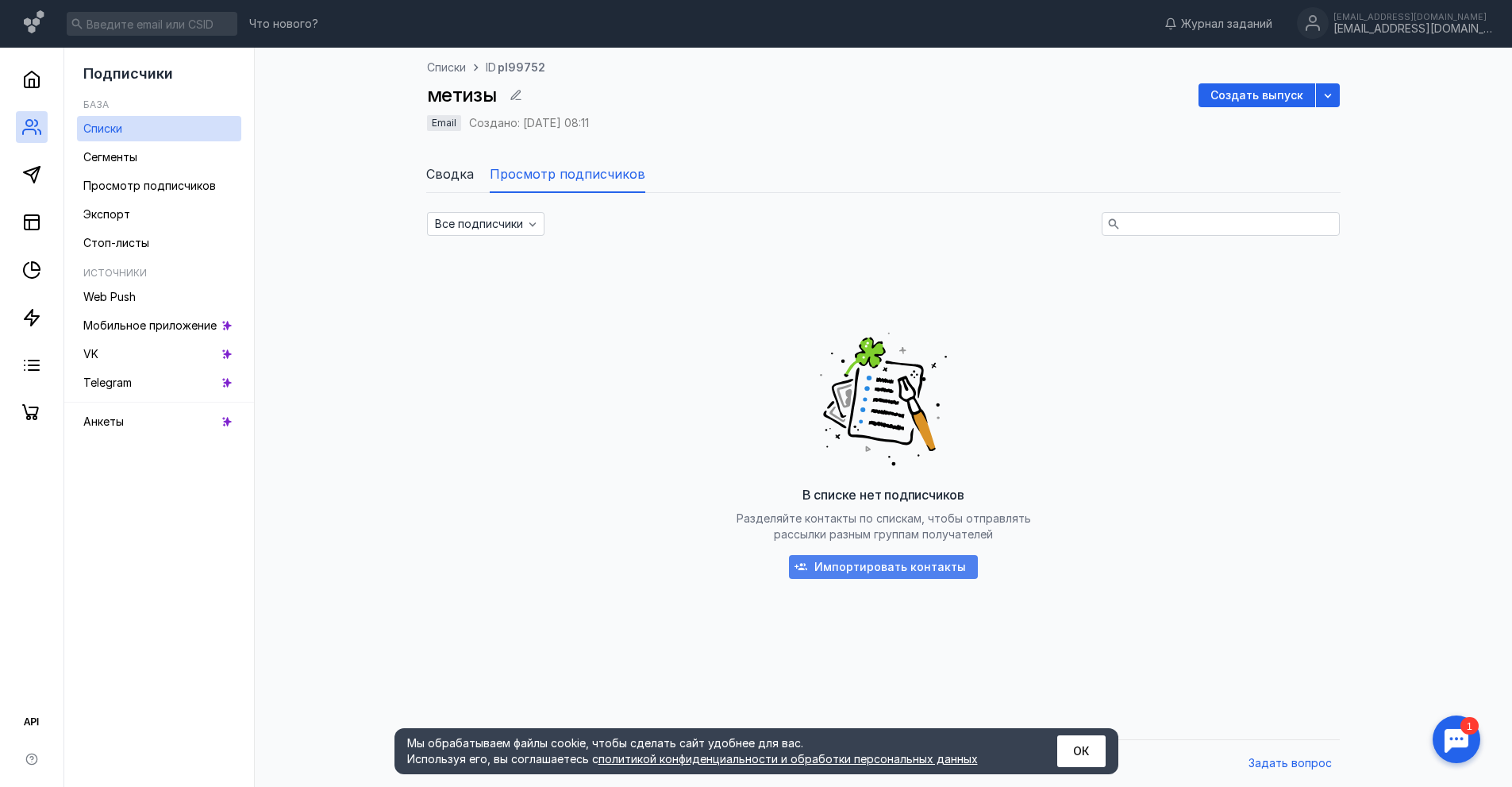 click on "Импортировать контакты" at bounding box center (890, 567) 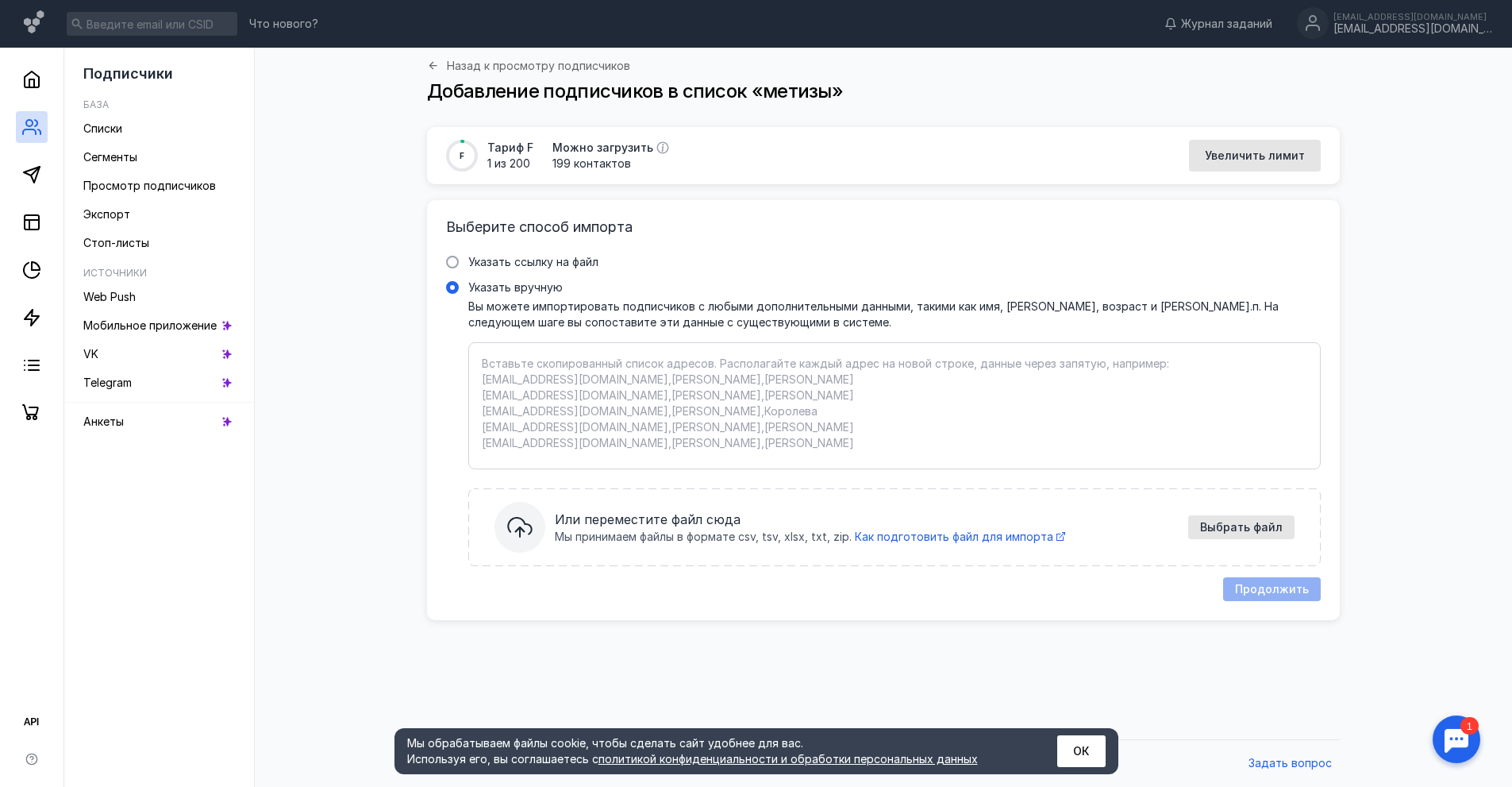 click on "Указать вручную Вы можете импортировать подписчиков с любыми дополнительными данными, такими как имя, [PERSON_NAME], возраст и т.п. На следующем шаге вы сопоставите эти данные с существующими в системе. Вставьте скопированный список адресов. Располагайте каждый адрес на новой строке, данные через запятую, например: [EMAIL_ADDRESS][DOMAIN_NAME],[PERSON_NAME],[PERSON_NAME]
[EMAIL_ADDRESS][DOMAIN_NAME],[PERSON_NAME],[PERSON_NAME]
[EMAIL_ADDRESS][DOMAIN_NAME],[PERSON_NAME],[PERSON_NAME]
[EMAIL_ADDRESS][DOMAIN_NAME],[PERSON_NAME],[PERSON_NAME]
[EMAIL_ADDRESS][DOMAIN_NAME],Роман,[PERSON_NAME] Или переместите файл сюда Мы принимаем файлы в формате csv, tsv, xlsx, txt, zip. Как подготовить файл для импорта" at bounding box center [895, 406] 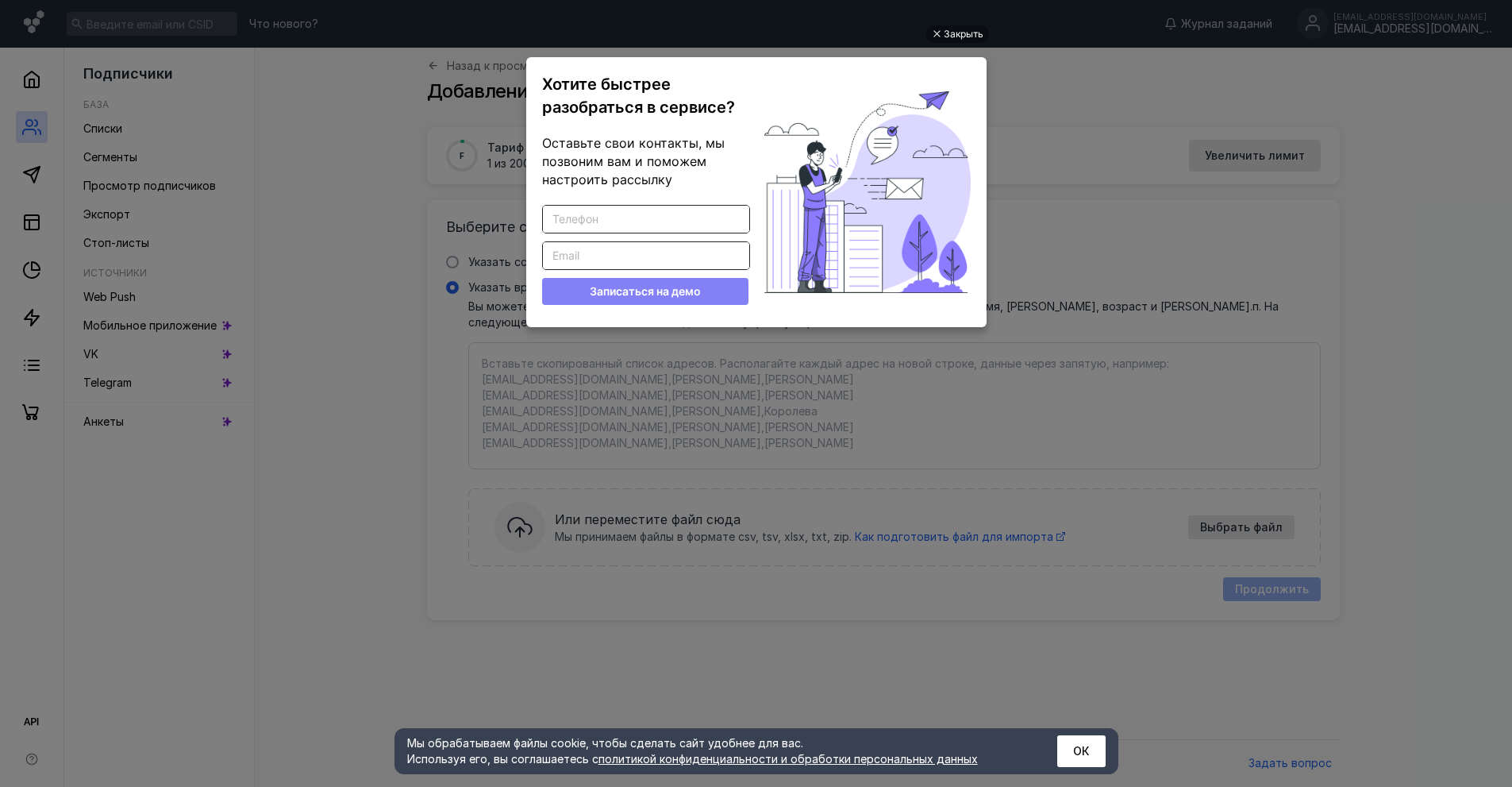 scroll, scrollTop: 0, scrollLeft: 0, axis: both 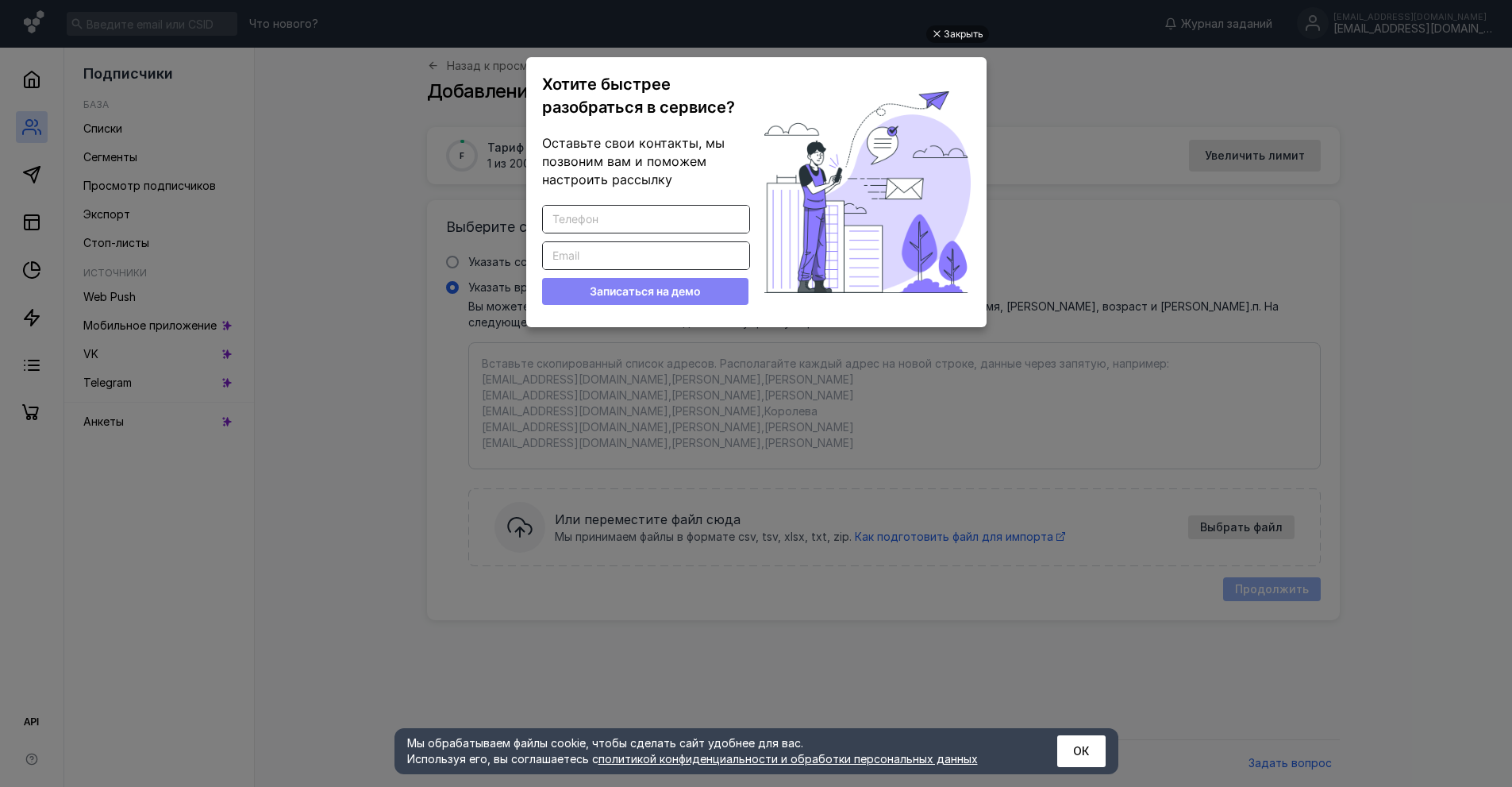 click on "Закрыть
Хотите быстрее разобраться в сервисе? Оставьте свои контакты, мы позвоним вам и поможем настроить рассылку Введите корректный телефон Введите корректный Email
Записаться на демо" at bounding box center [756, 395] 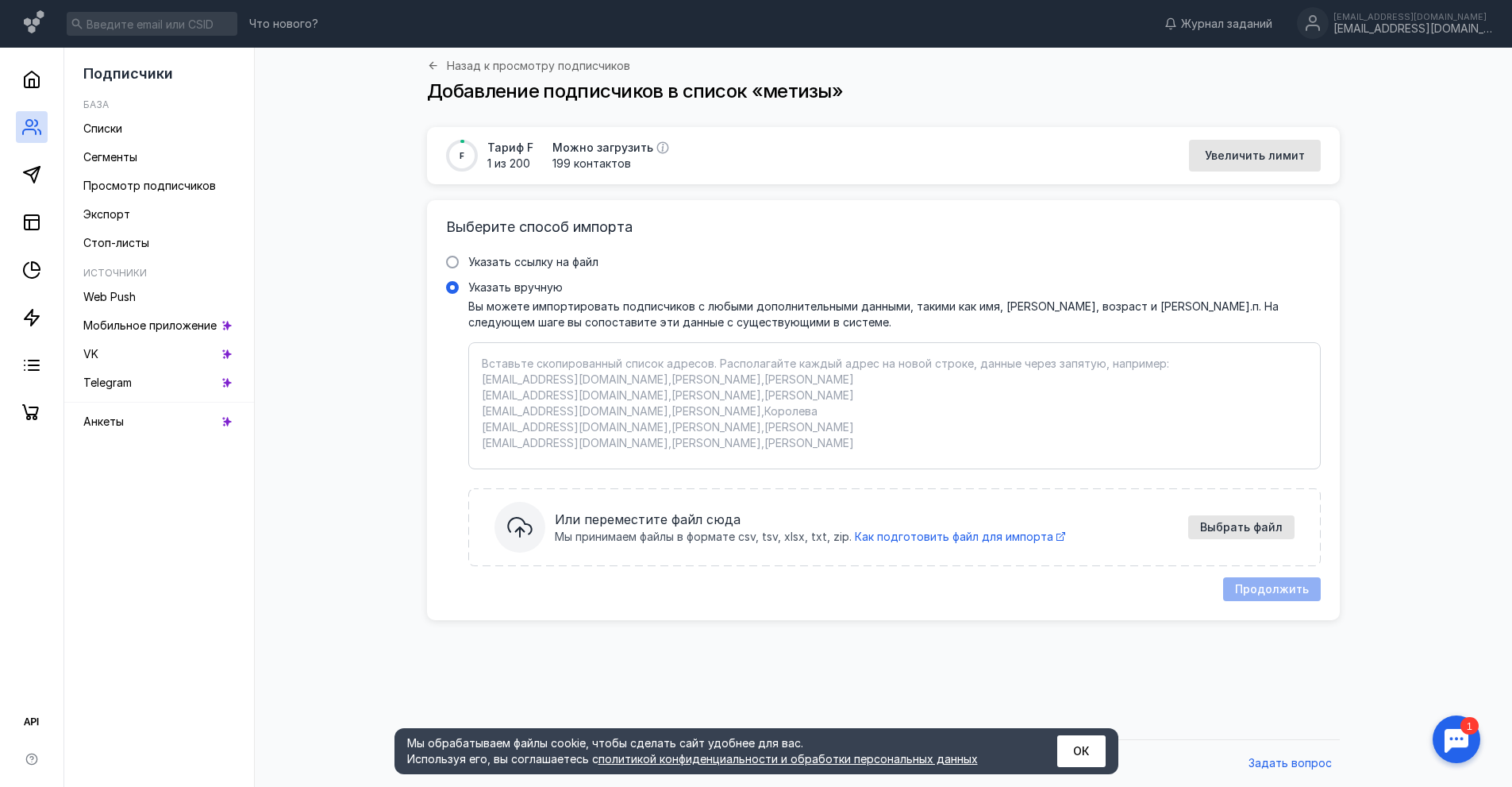 scroll, scrollTop: 0, scrollLeft: 0, axis: both 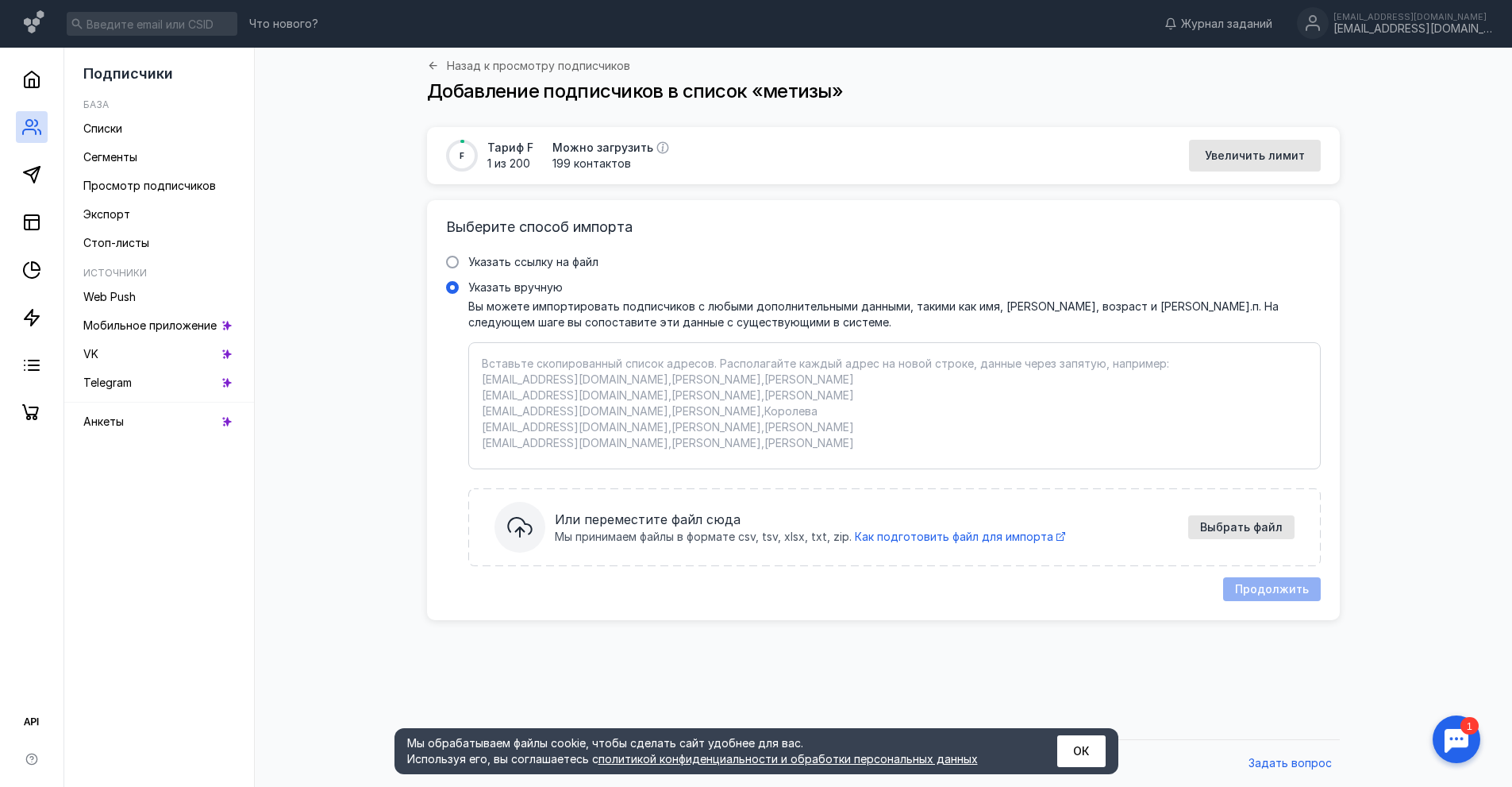 click on "Указать вручную Вы можете импортировать подписчиков с любыми дополнительными данными, такими как имя, [PERSON_NAME], возраст и т.п. На следующем шаге вы сопоставите эти данные с существующими в системе. Вставьте скопированный список адресов. Располагайте каждый адрес на новой строке, данные через запятую, например: [EMAIL_ADDRESS][DOMAIN_NAME],[PERSON_NAME],[PERSON_NAME]
[EMAIL_ADDRESS][DOMAIN_NAME],[PERSON_NAME],[PERSON_NAME]
[EMAIL_ADDRESS][DOMAIN_NAME],[PERSON_NAME],[PERSON_NAME]
[EMAIL_ADDRESS][DOMAIN_NAME],[PERSON_NAME],[PERSON_NAME]
[EMAIL_ADDRESS][DOMAIN_NAME],Роман,[PERSON_NAME] Или переместите файл сюда Мы принимаем файлы в формате csv, tsv, xlsx, txt, zip. Как подготовить файл для импорта" at bounding box center [895, 406] 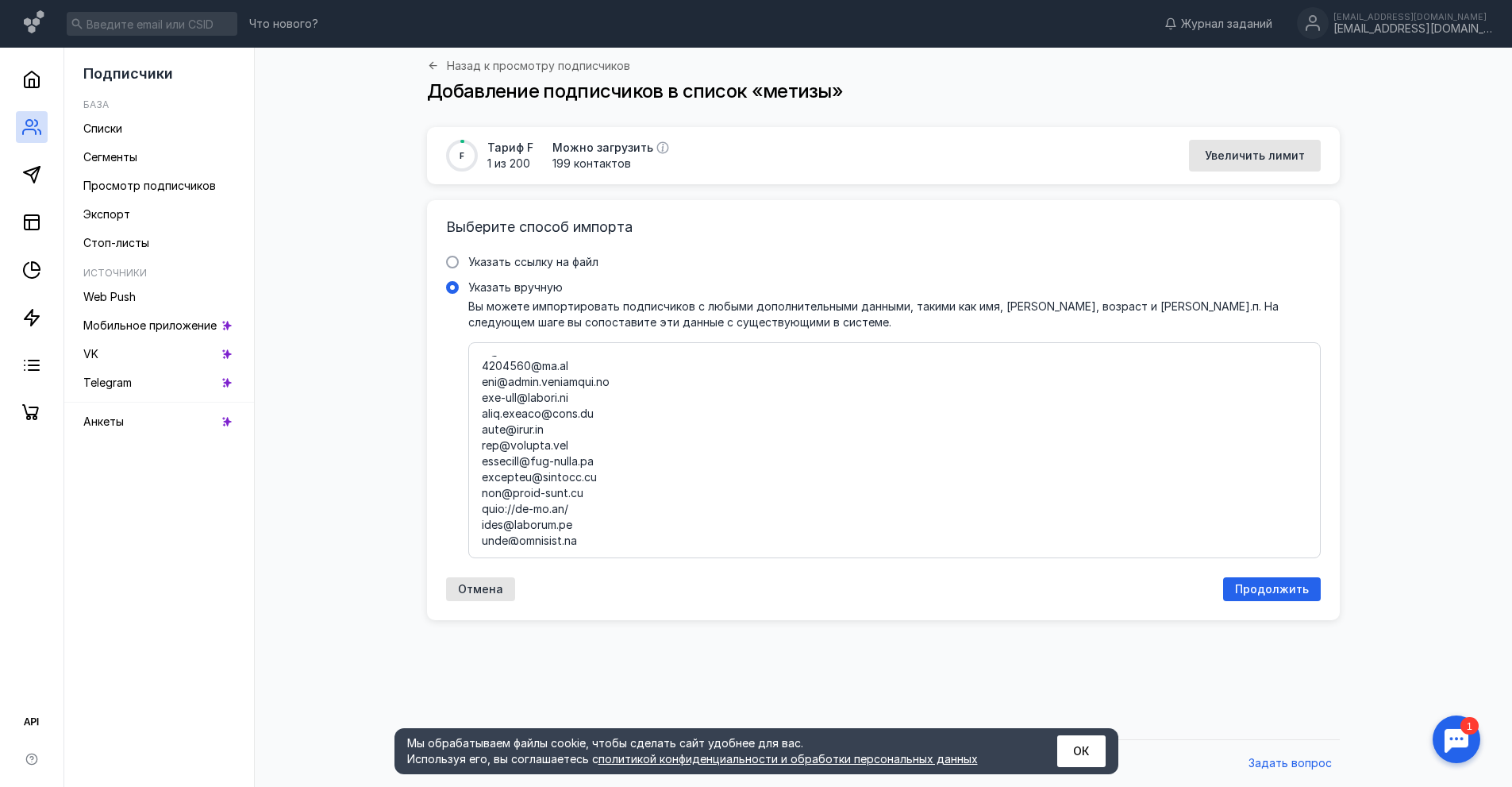 scroll, scrollTop: 0, scrollLeft: 0, axis: both 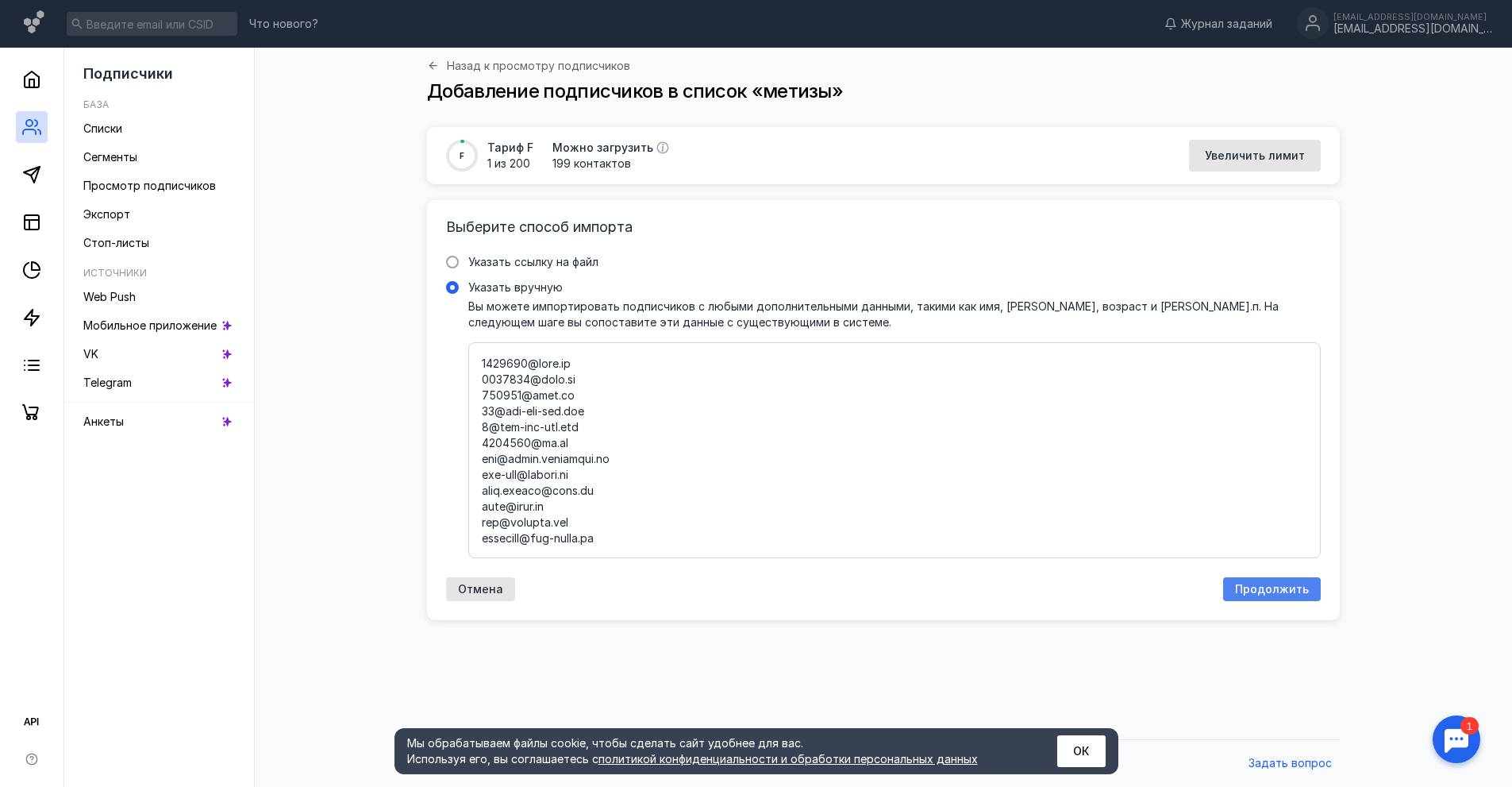 type on "[EMAIL_ADDRESS][DOMAIN_NAME]
[EMAIL_ADDRESS][DOMAIN_NAME]
[EMAIL_ADDRESS][DOMAIN_NAME]
[EMAIL_ADDRESS][DOMAIN_NAME]
[EMAIL_ADDRESS][DOMAIN_NAME]
[EMAIL_ADDRESS][DOMAIN_NAME]
[EMAIL_ADDRESS][DOMAIN_NAME]
[EMAIL_ADDRESS][DOMAIN_NAME]
[DOMAIN_NAME][EMAIL_ADDRESS][DOMAIN_NAME]
[EMAIL_ADDRESS][DOMAIN_NAME]
[EMAIL_ADDRESS][DOMAIN_NAME]
[EMAIL_ADDRESS][DOMAIN_NAME]
[EMAIL_ADDRESS][DOMAIN_NAME]
[EMAIL_ADDRESS][DOMAIN_NAME]
[URL][DOMAIN_NAME]
[EMAIL_ADDRESS][DOMAIN_NAME]
[EMAIL_ADDRESS][DOMAIN_NAME]
[EMAIL_ADDRESS][DOMAIN_NAME]
[EMAIL_ADDRESS][DOMAIN_NAME]
[EMAIL_ADDRESS][DOMAIN_NAME]
[EMAIL_ADDRESS][DOMAIN_NAME]
[EMAIL_ADDRESS][DOMAIN_NAME]
[EMAIL_ADDRESS][DOMAIN_NAME]
[EMAIL_ADDRESS][DOMAIN_NAME]
[EMAIL_ADDRESS][DOMAIN_NAME]
[EMAIL_ADDRESS][DOMAIN_NAME]
[EMAIL_ADDRESS][DOMAIN_NAME]
[EMAIL_ADDRESS][DOMAIN_NAME]
[EMAIL_ADDRESS][DOMAIN_NAME]
[EMAIL_ADDRESS][DOMAIN_NAME]
[EMAIL_ADDRESS][DOMAIN_NAME]
[EMAIL_ADDRESS][DOMAIN_NAME]
[EMAIL_ADDRESS][DOMAIN_NAME]
[EMAIL_ADDRESS][DOMAIN_NAME]
[EMAIL_ADDRESS][DOMAIN_NAME]
[EMAIL_ADDRESS][DOMAIN_NAME]
[DOMAIN_NAME][EMAIL_ADDRESS][DOMAIN_NAME]
[EMAIL_ADDRESS][DOMAIN_NAME]
[EMAIL_ADDRESS][DOMAIN_NAME]
[DOMAIN_NAME][EMAIL_ADDRESS][DOMAIN_NAME]
[EMAIL_ADDRESS][DOMAIN_NAME]
[EMAIL_ADDRESS][DOMAIN_NAME]
[EMAIL_ADDRESS][DOMAIN_NAME]
[EMAIL_ADDRESS][DOMAIN_NAME]
[EMAIL_ADDRESS][DOMAIN_NAME]
[EMAIL_ADDRESS][DOMAIN_NAME]
[EMAIL_ADDRESS][DOMAIN_NAME]
[EMAIL_ADDRESS][DOMAIN_NAME]
[EMAIL_ADDRESS][DOMAIN_NAME]
[EMAIL_ADDRESS][DOMAIN_NAME]
[EMAIL_ADDRESS][DOMAIN_NAME]
[EMAIL_ADDRESS][DOMAIN_NAME]
[EMAIL_ADDRESS][DOMAIN_NAME]
[EMAIL_ADDRESS][DOMAIN_NAME]
[EMAIL_ADDRESS][DOMAIN_NAME]
[EMAIL_ADDRESS][DOMAIN_NAME]
[EMAIL_ADDRESS][DOMAIN_NAME]
[EMAIL_ADDRESS][DOMAIN_NAME]
[EMAIL_ADDRESS][DOMAIN_NAME]
online..." 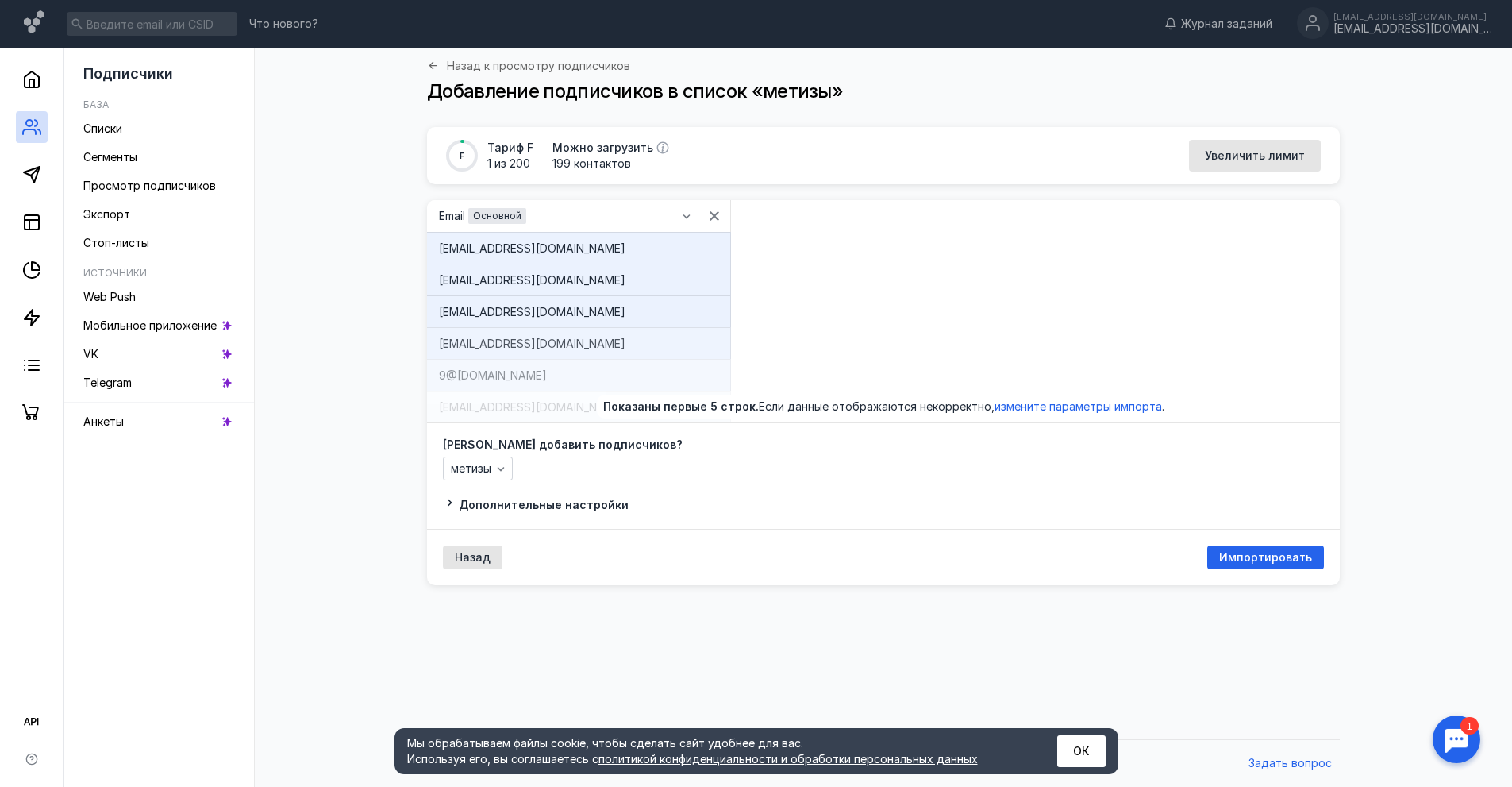 click on "Дополнительные настройки" at bounding box center [544, 504] 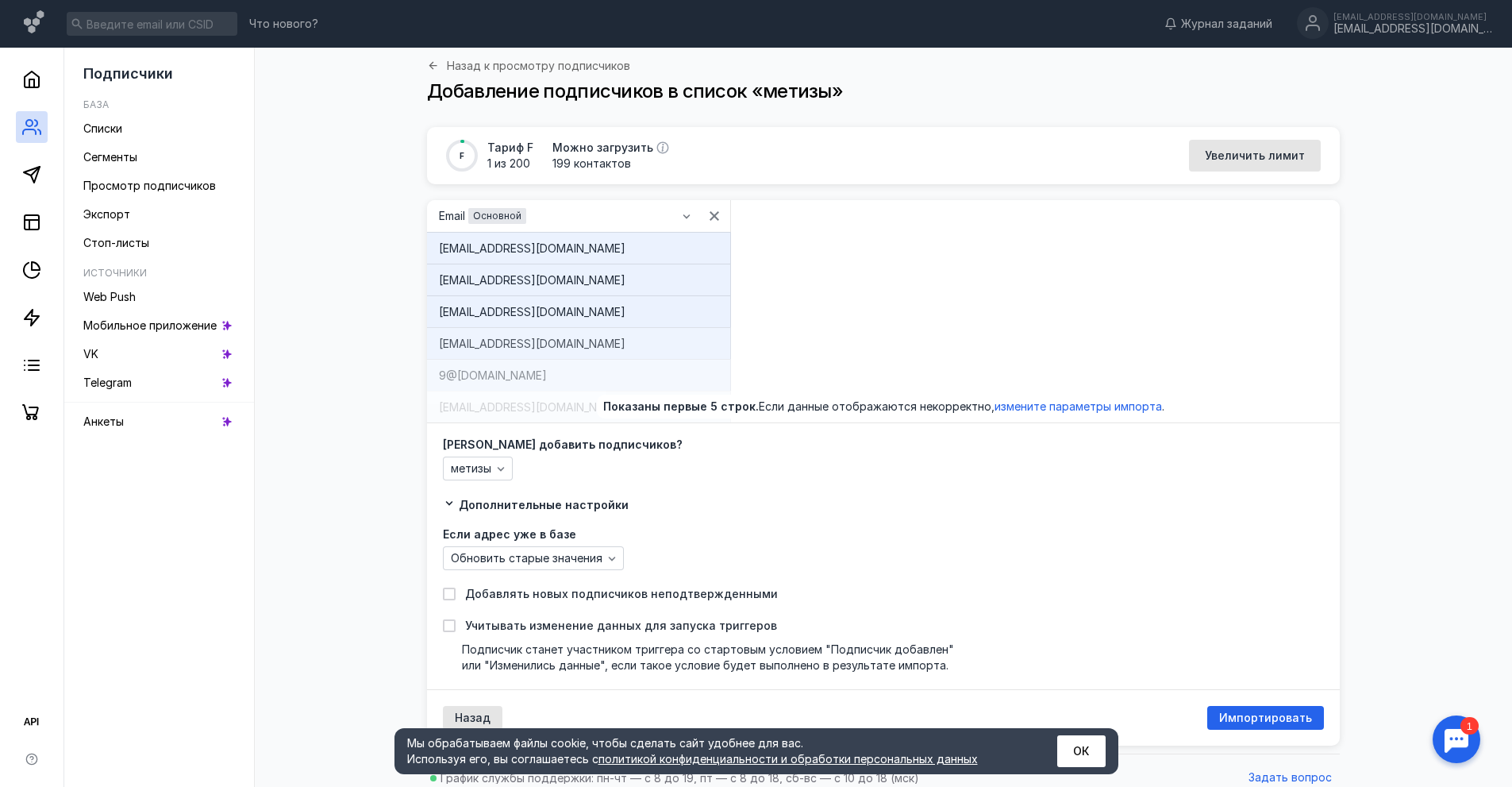 click on "Дополнительные настройки" at bounding box center [544, 504] 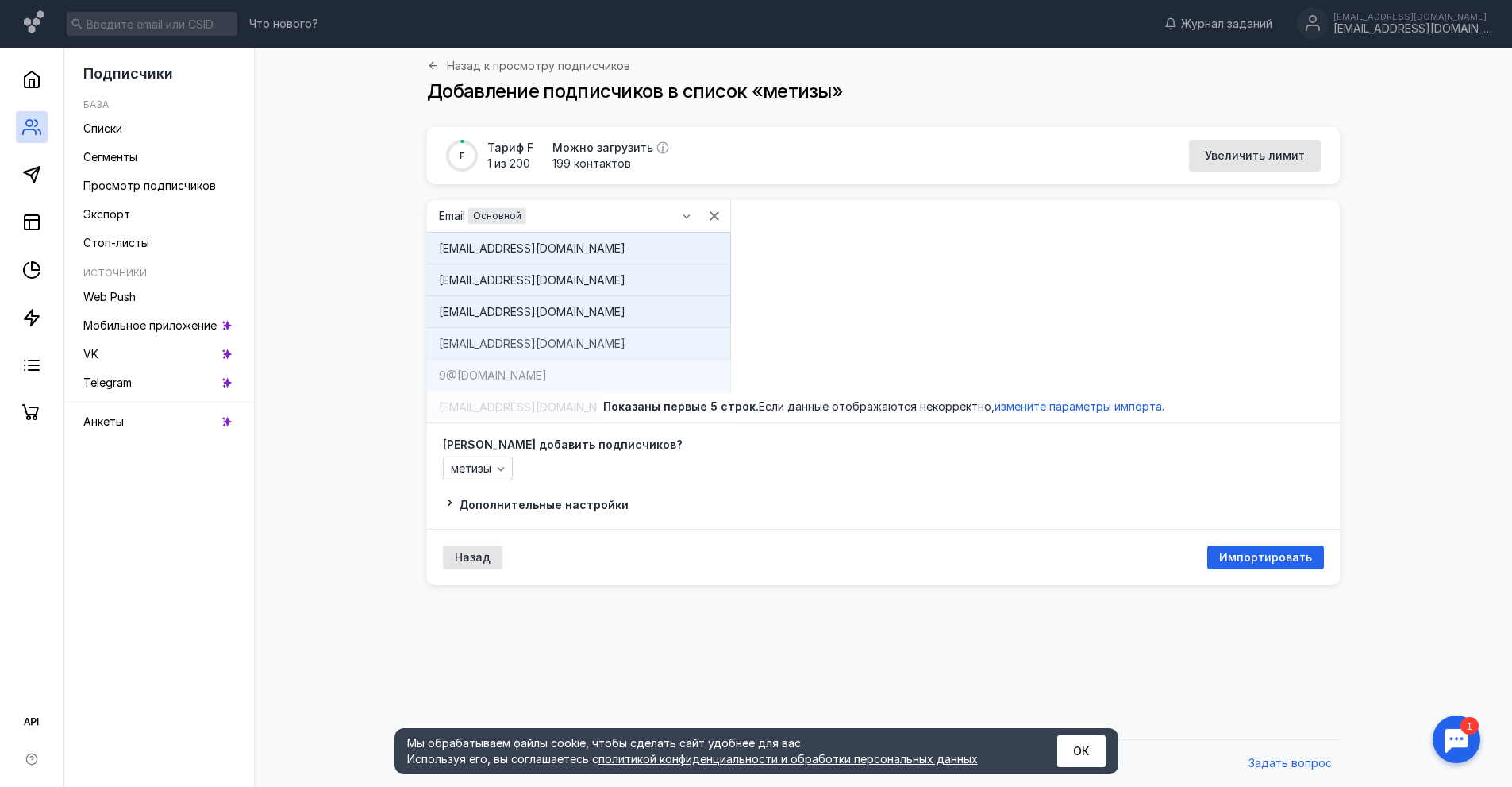click on "Назад Импортировать" at bounding box center (883, 557) 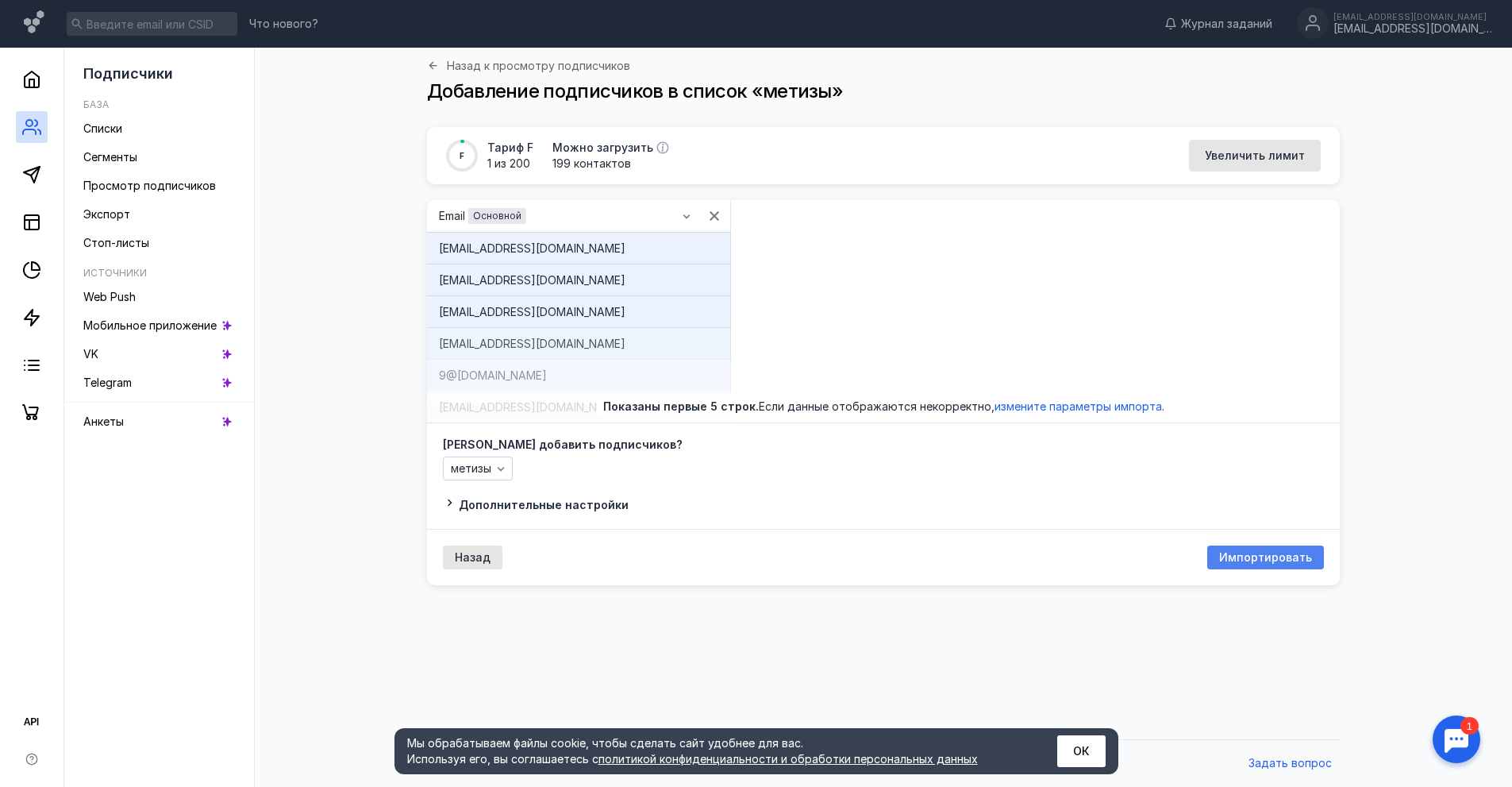 click on "Импортировать" at bounding box center [1265, 557] 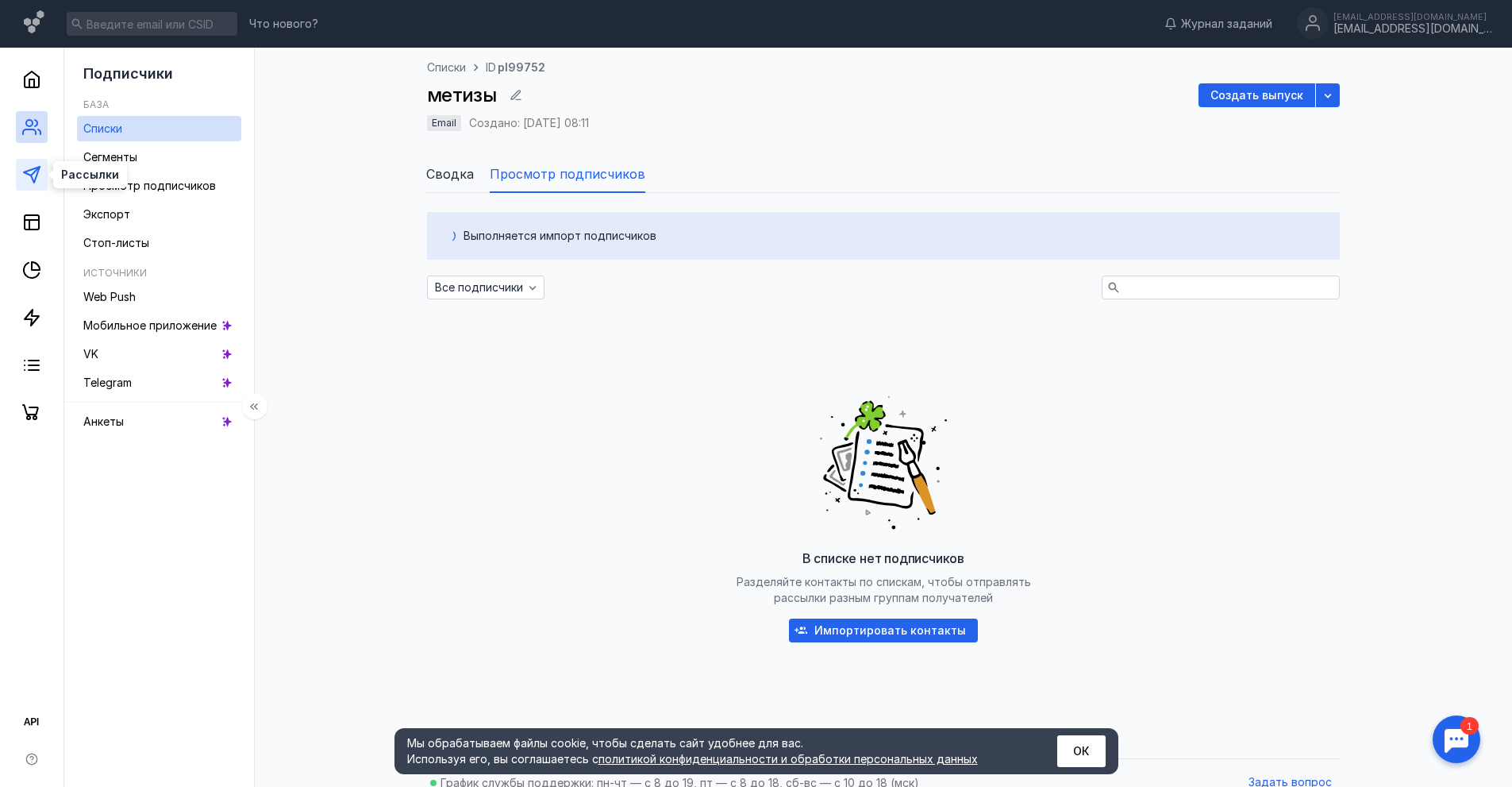 click 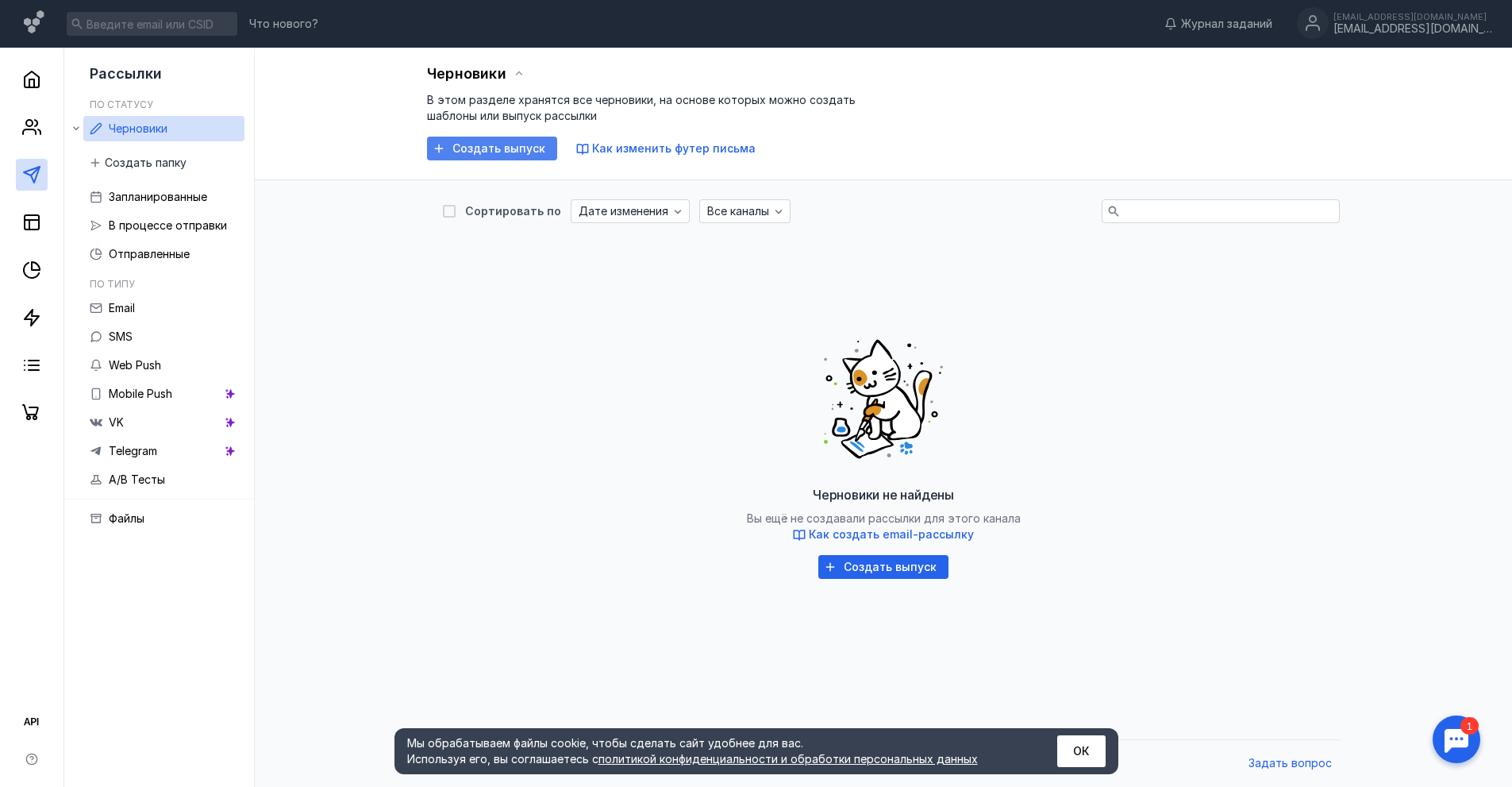 click on "Создать выпуск" at bounding box center (492, 149) 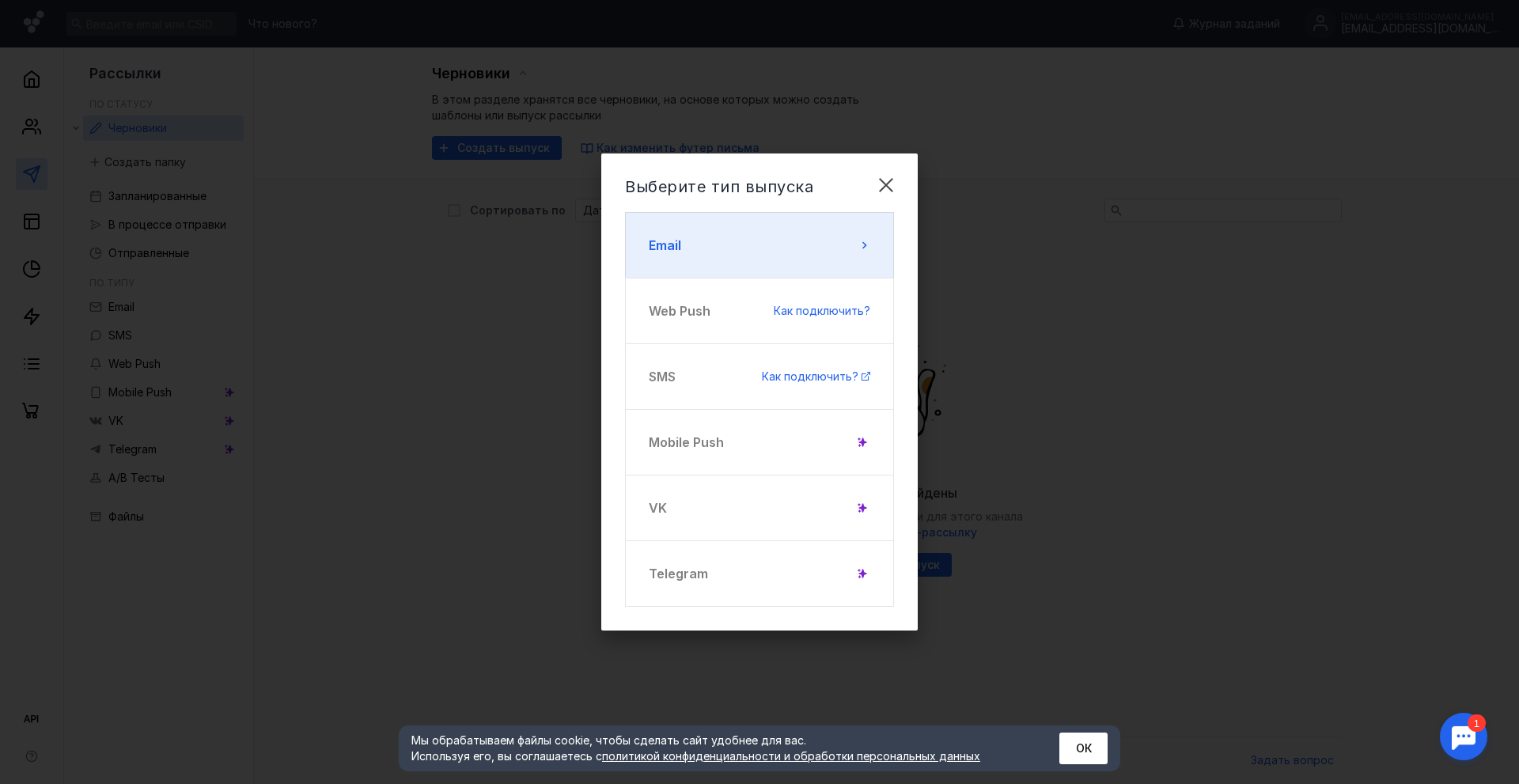 click on "Email" at bounding box center (760, 245) 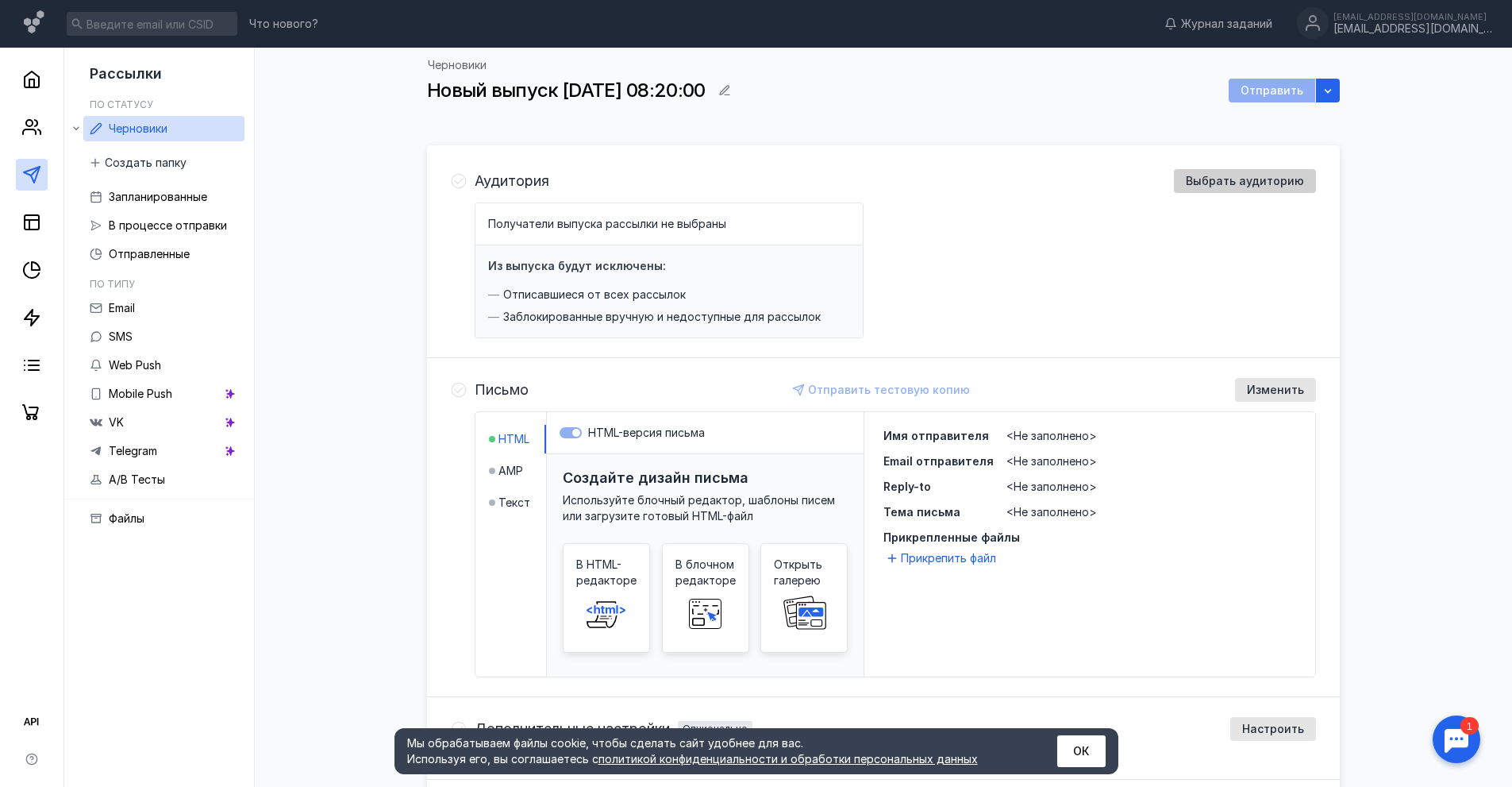 click on "Выбрать аудиторию" at bounding box center (1245, 181) 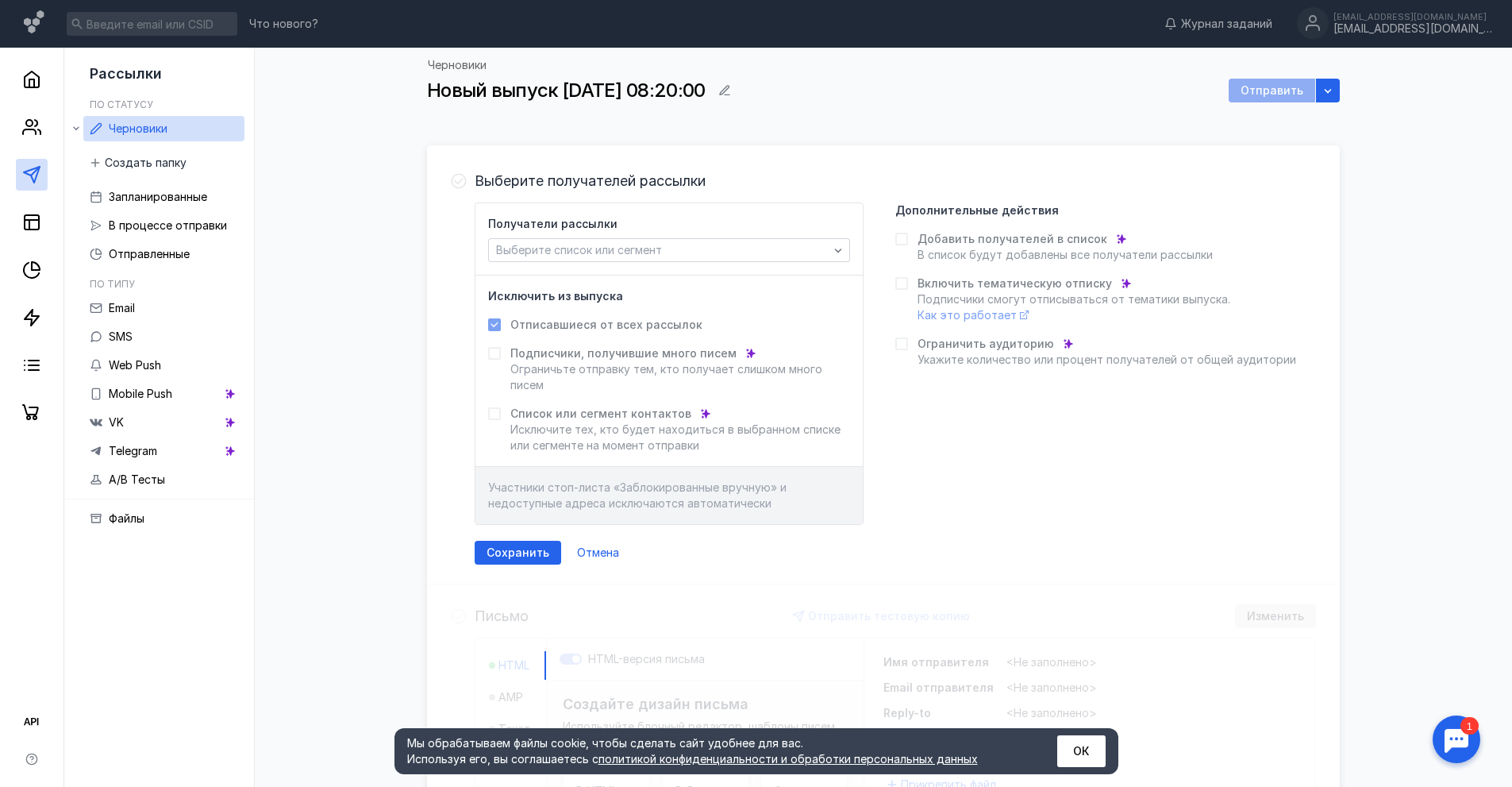 click on "Получатели рассылки Выберите список или сегмент" at bounding box center [669, 239] 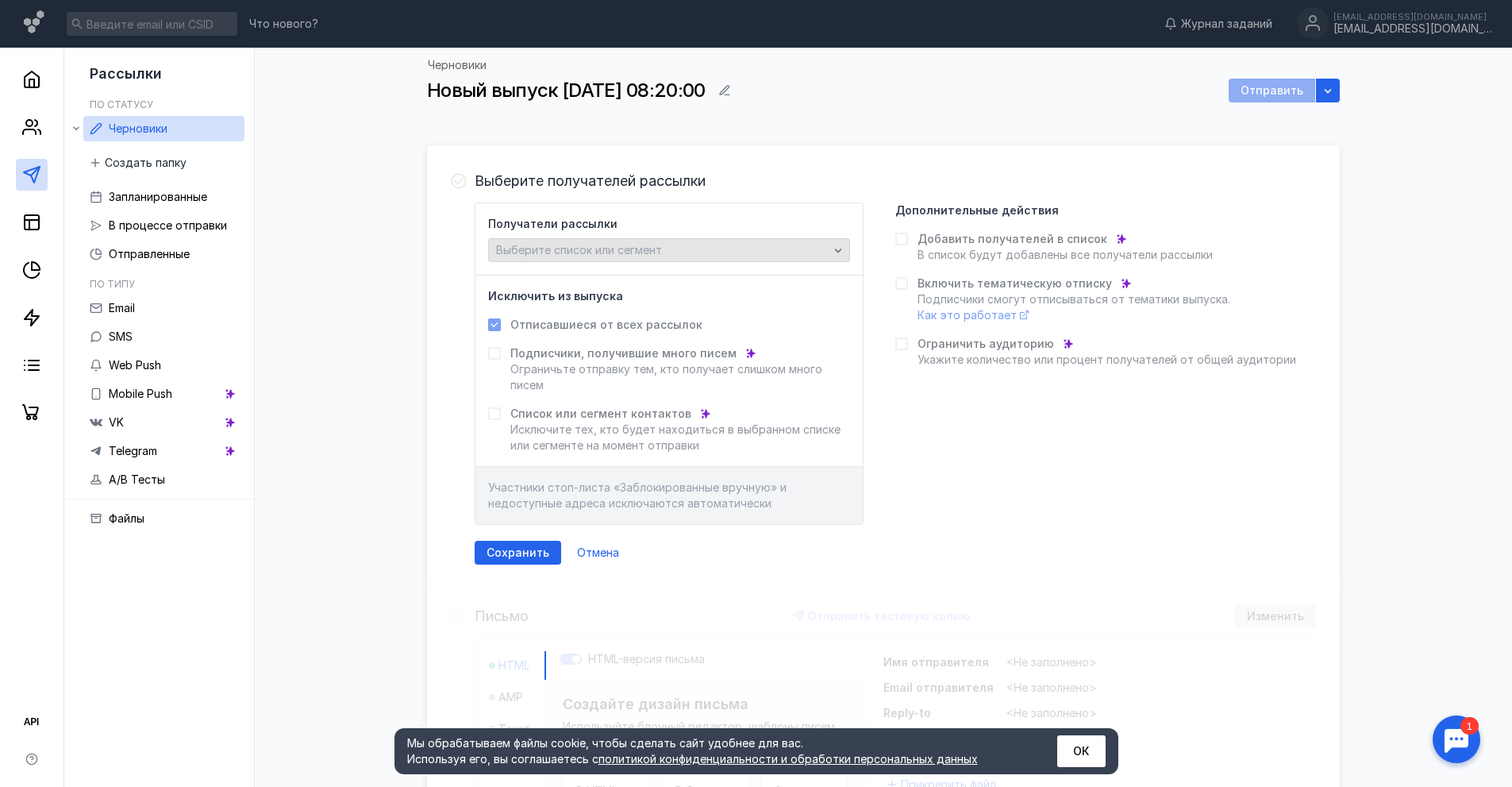 click on "Выберите список или сегмент" at bounding box center [579, 249] 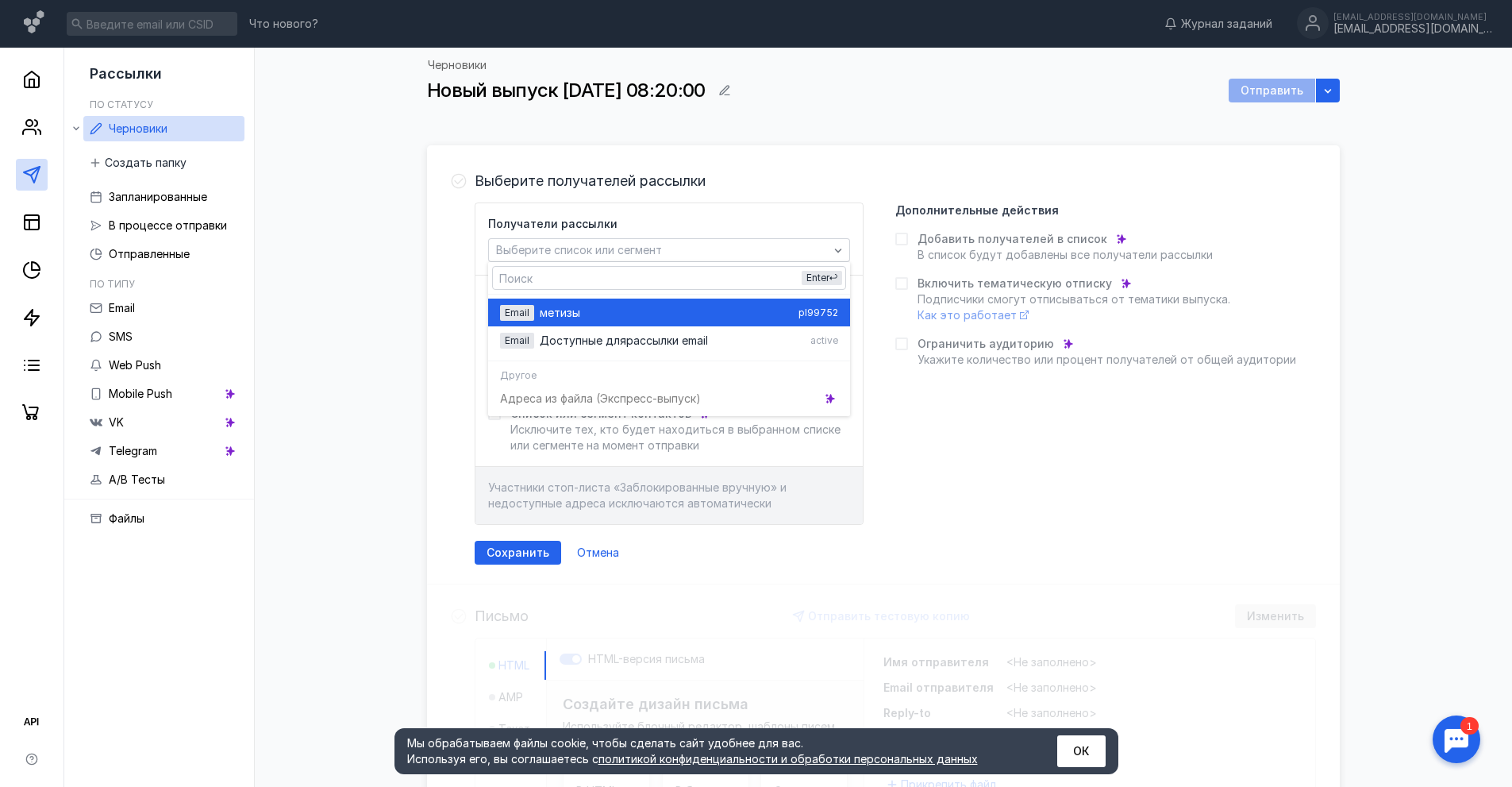 click on "ме тизы" at bounding box center [666, 313] 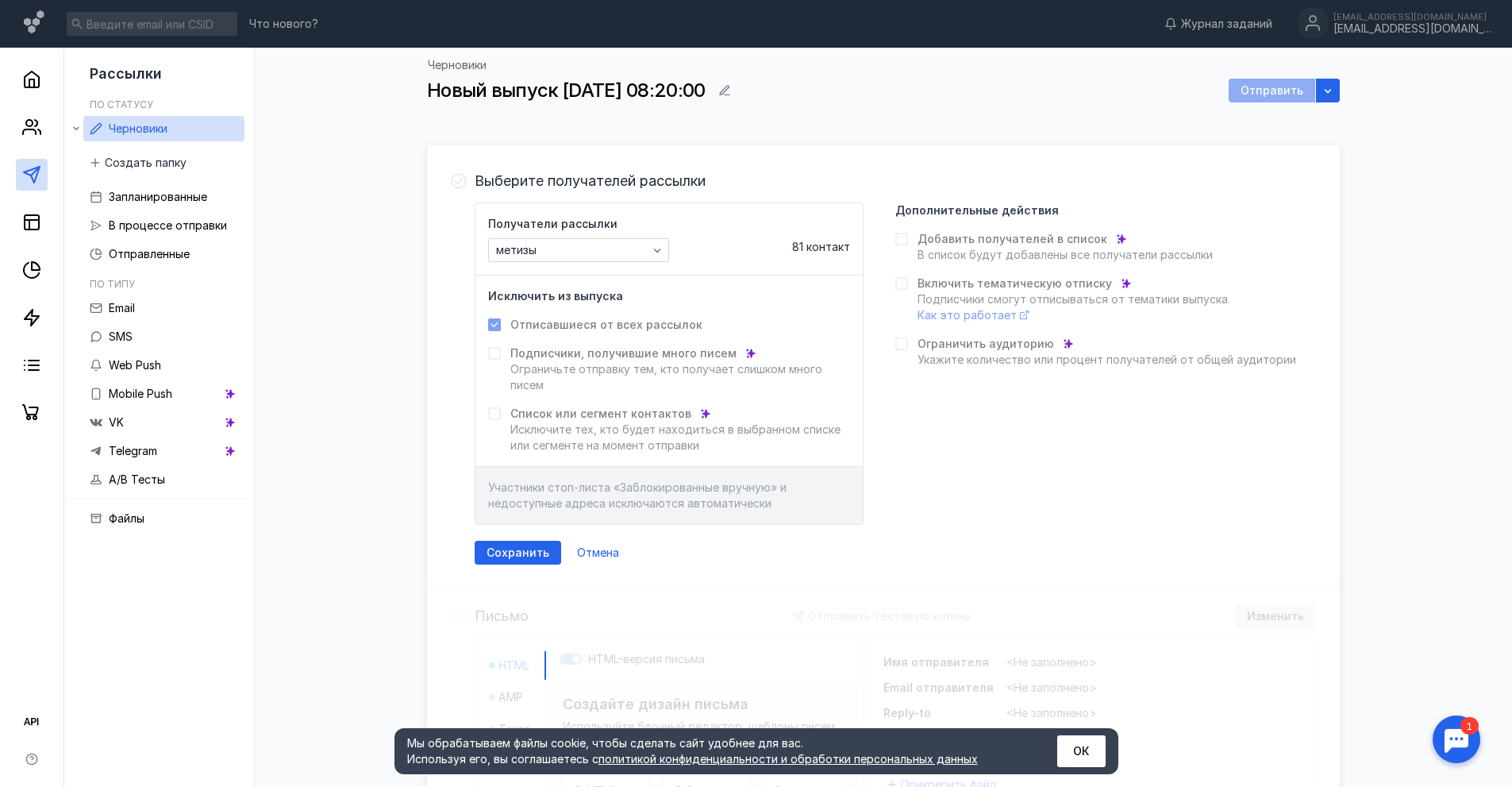 click on "Сохранить" at bounding box center [517, 553] 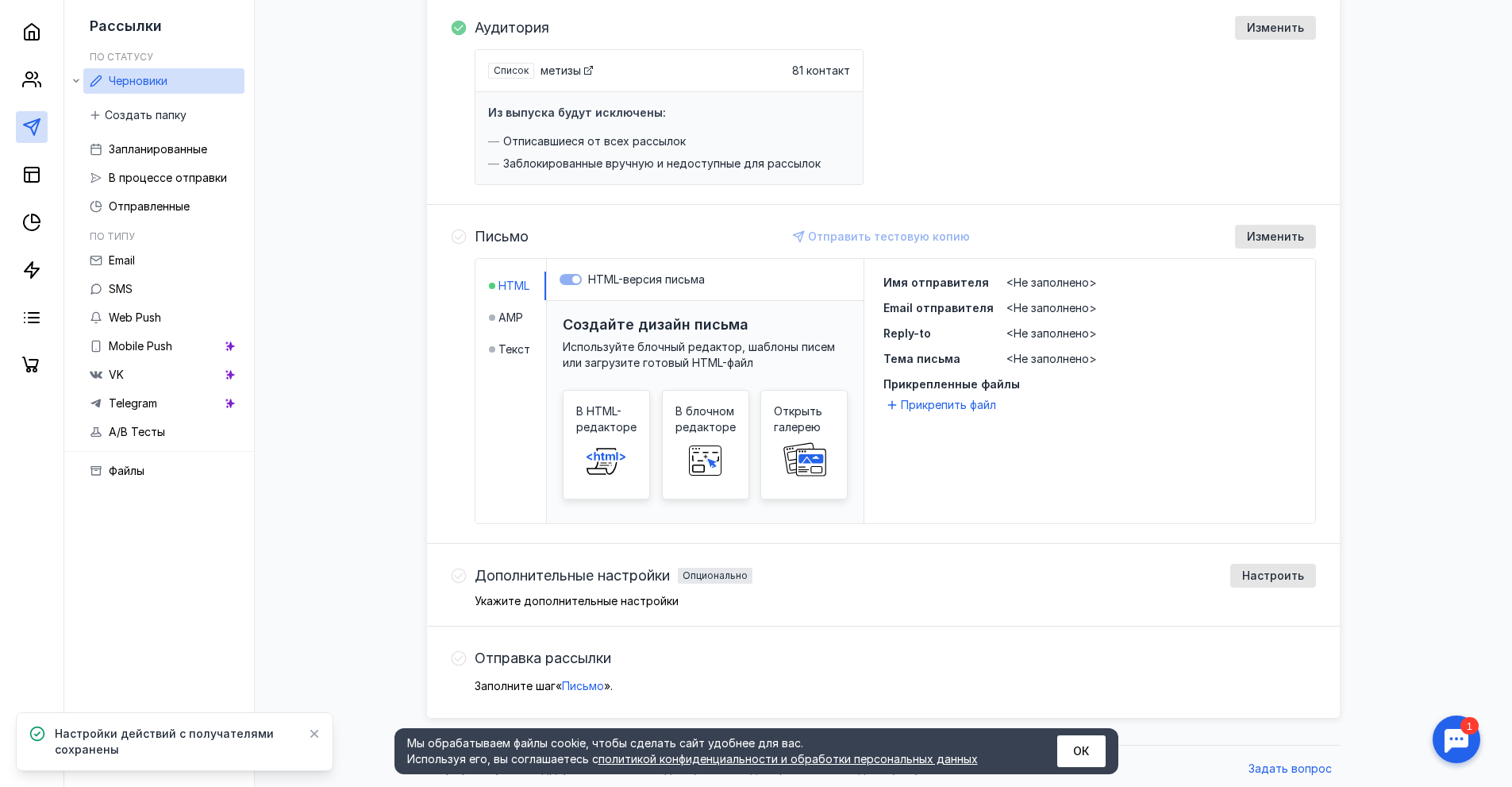 scroll, scrollTop: 159, scrollLeft: 0, axis: vertical 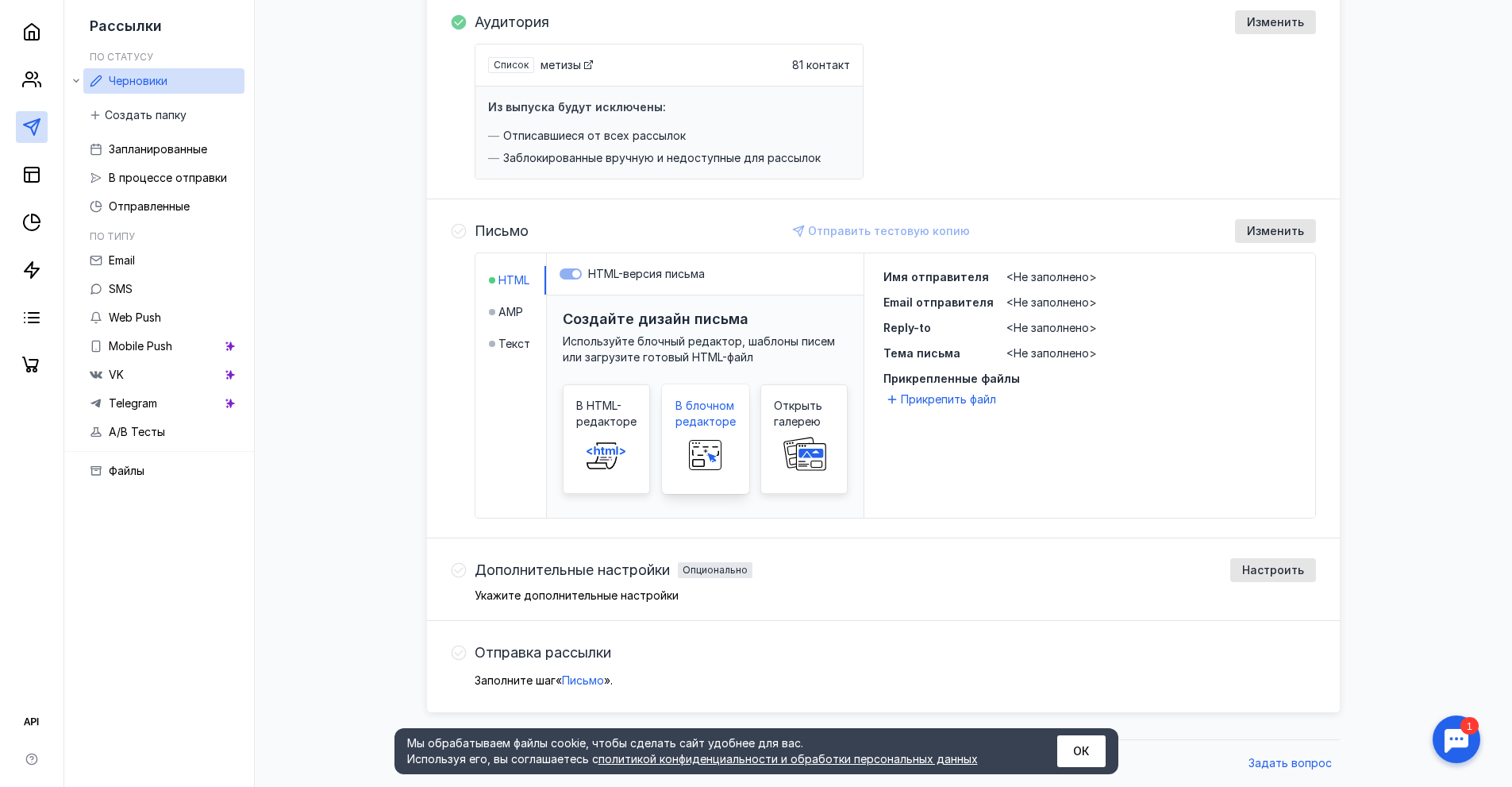 click 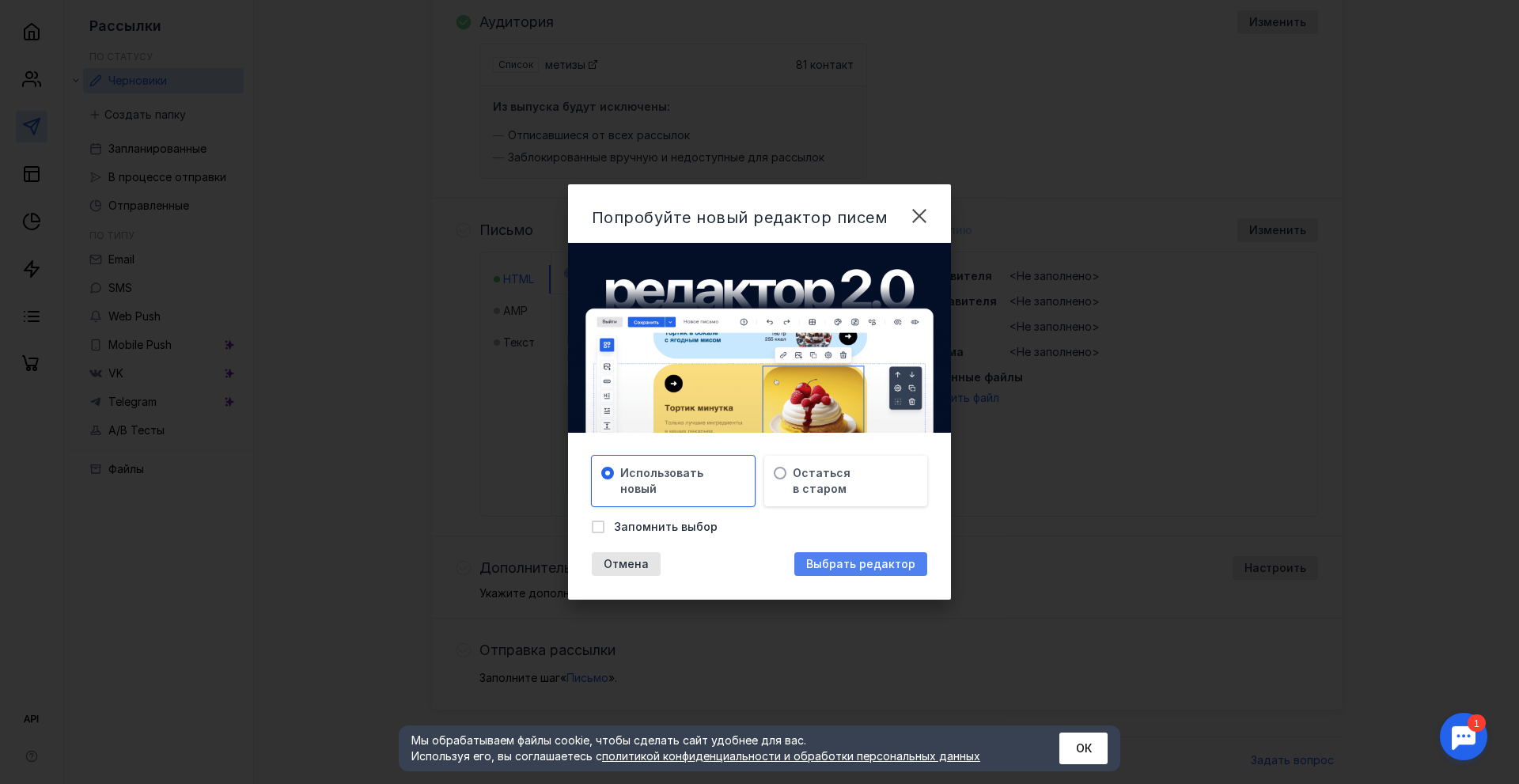 click on "Выбрать редактор" at bounding box center (861, 564) 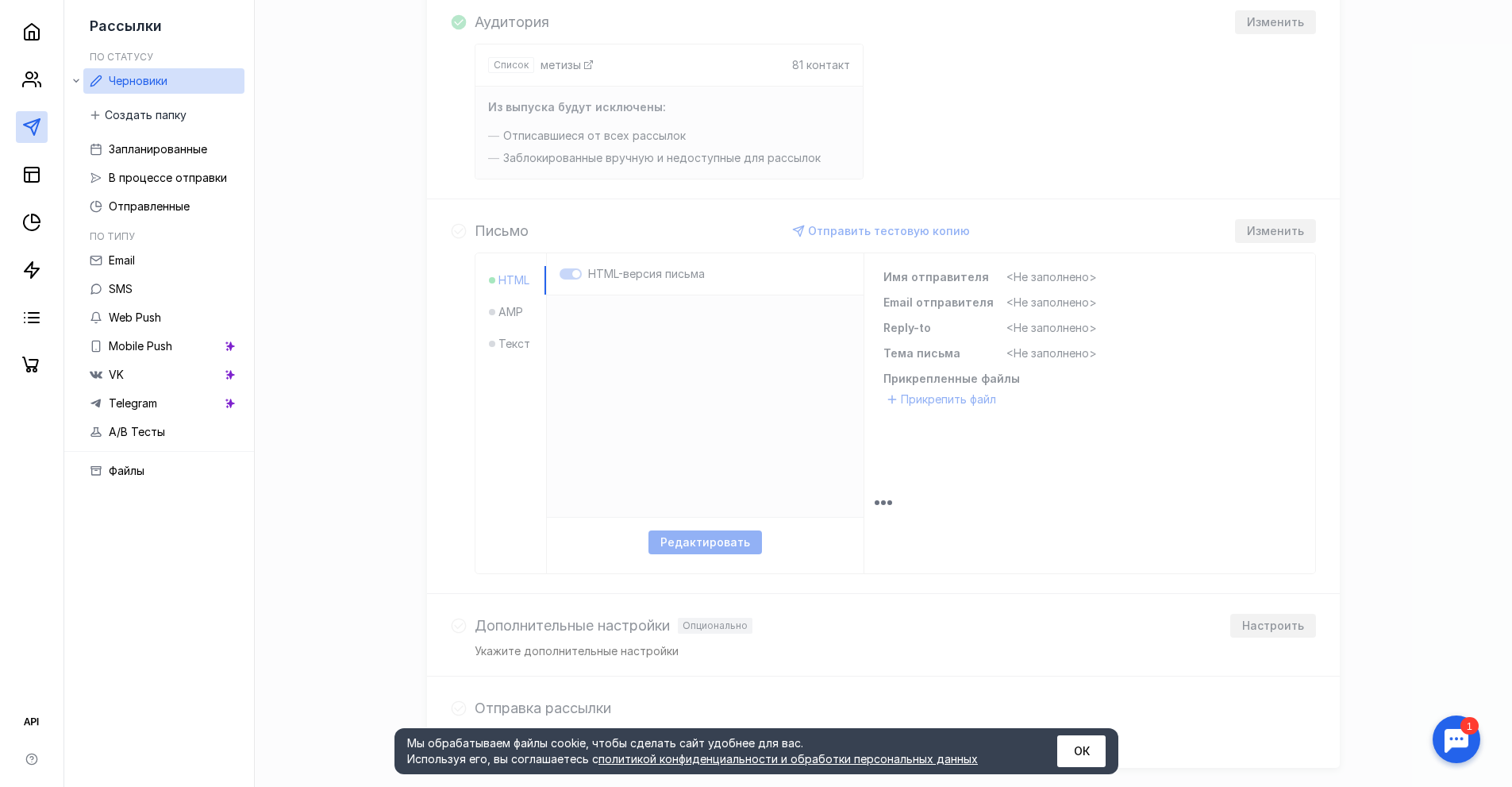 scroll, scrollTop: 0, scrollLeft: 0, axis: both 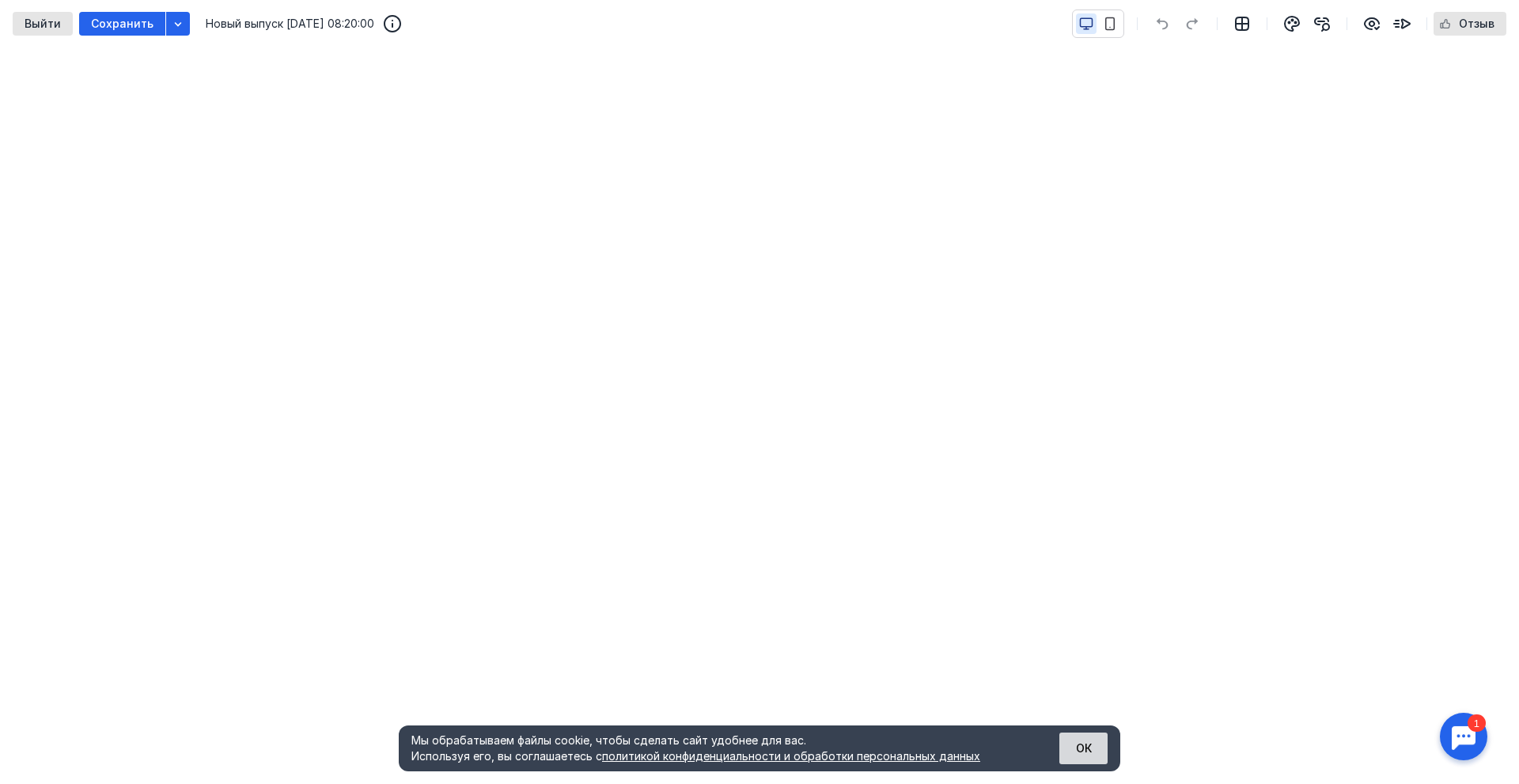 click on "ОК" at bounding box center (1083, 748) 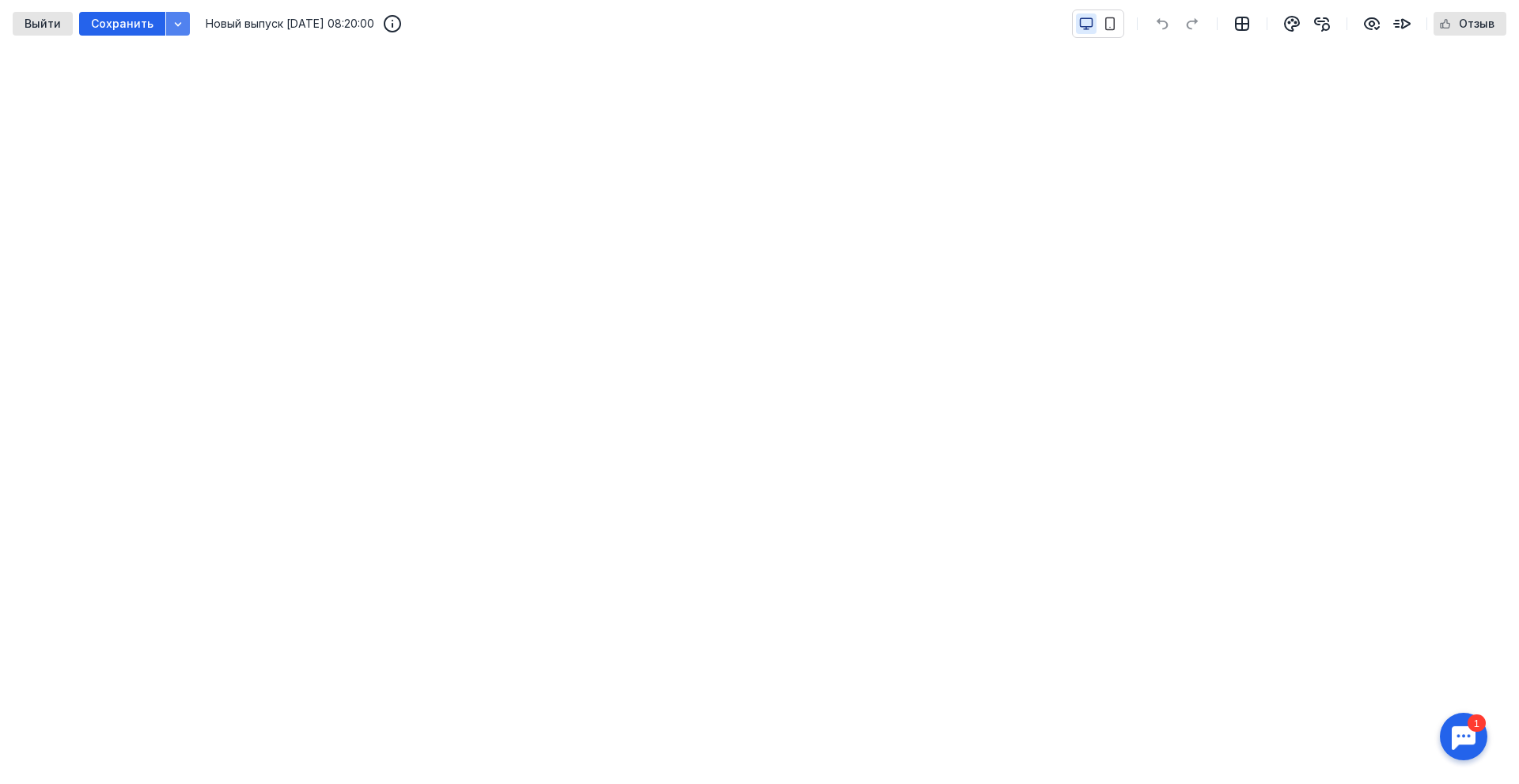 click 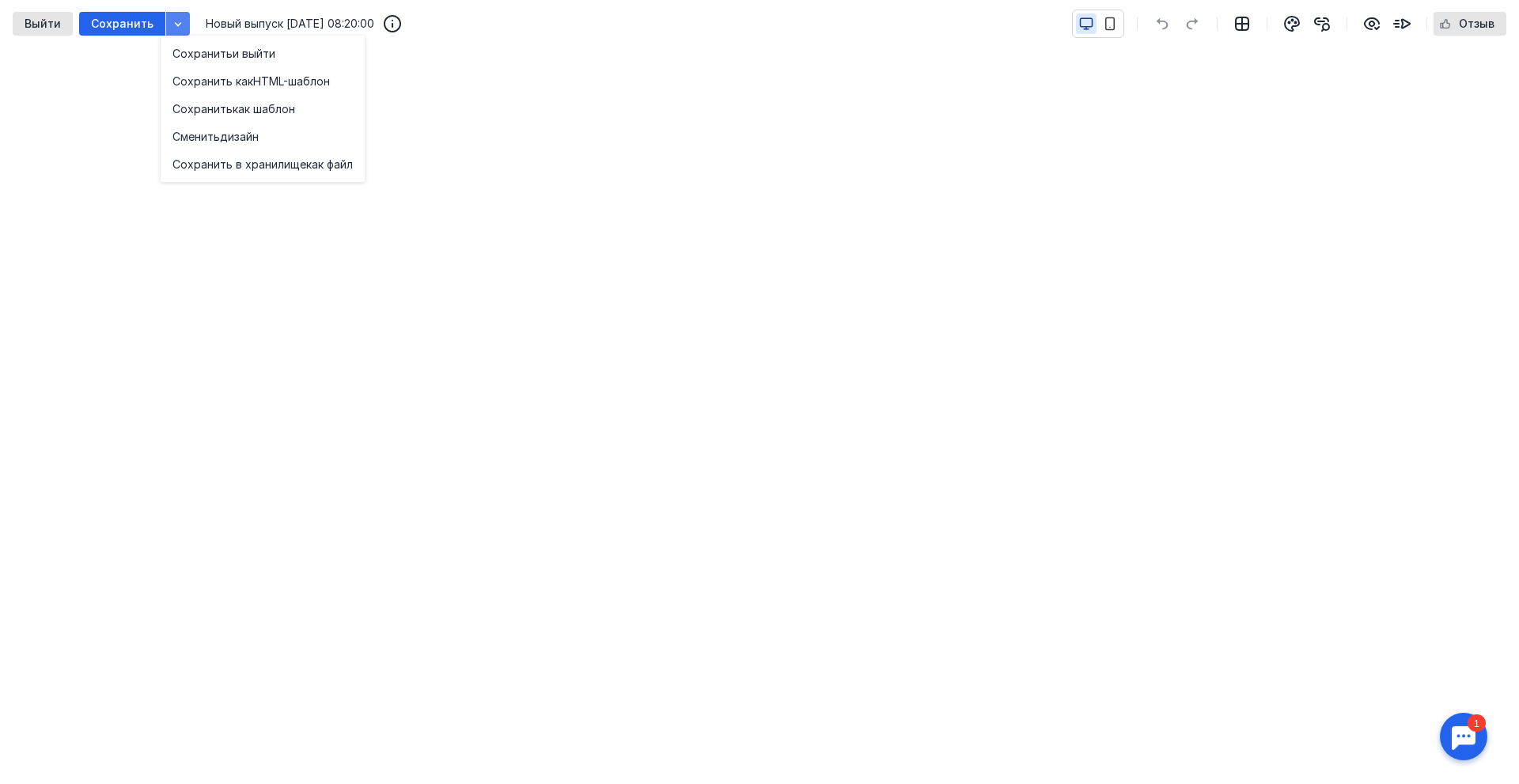 click 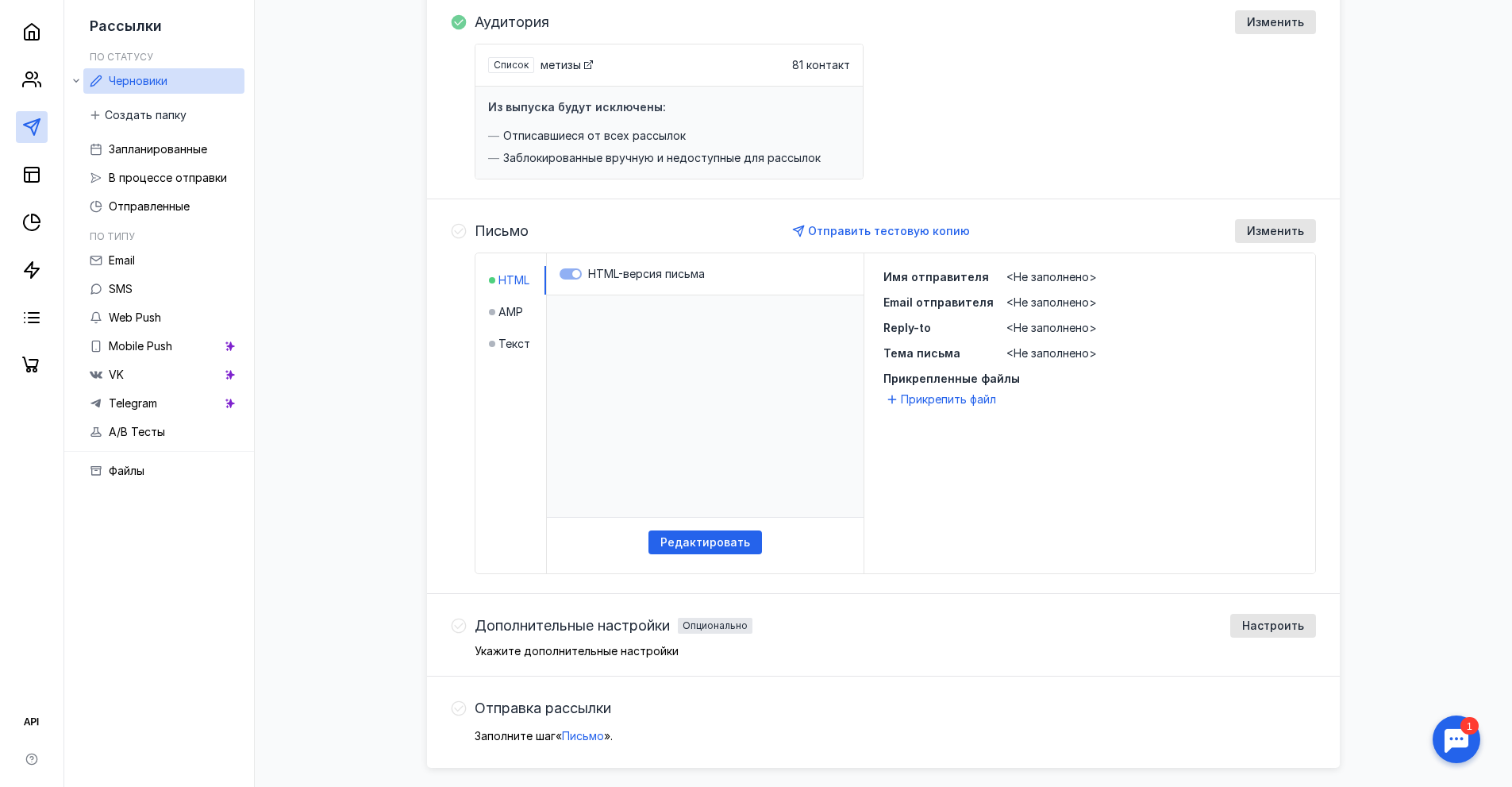 drag, startPoint x: 1071, startPoint y: 509, endPoint x: 882, endPoint y: 462, distance: 194.75626 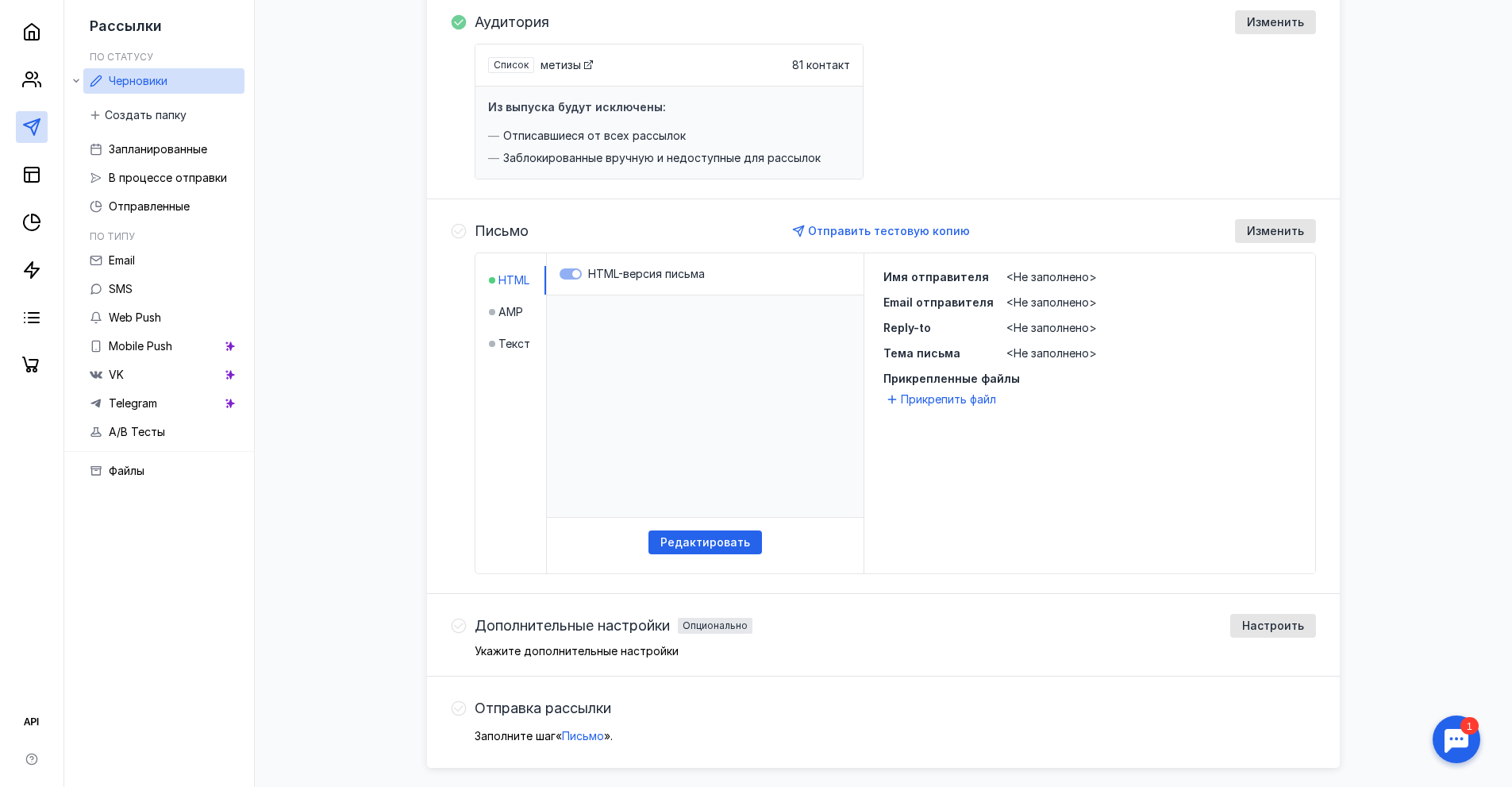 click on "HTML-версия письма" at bounding box center [705, 274] 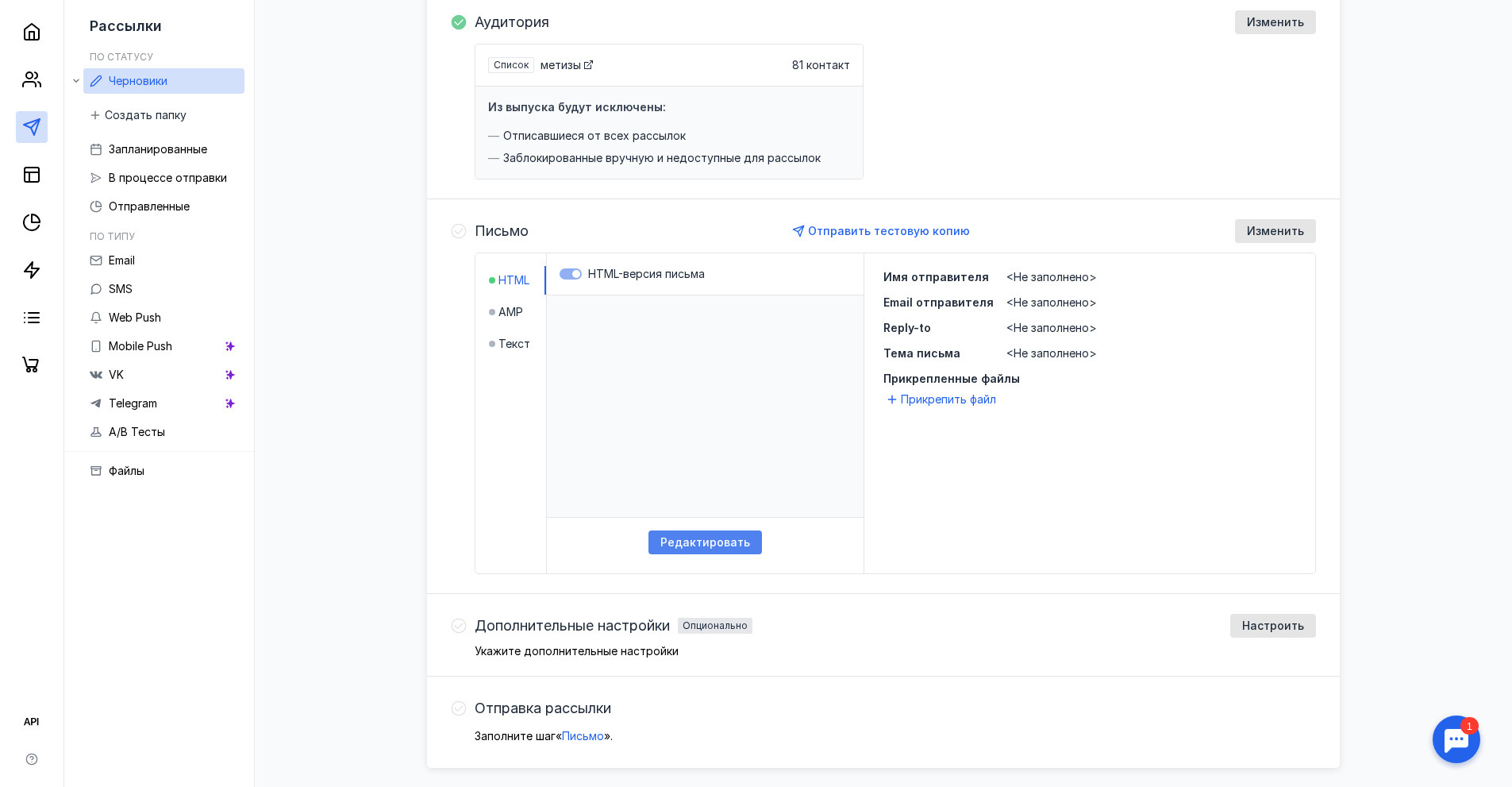 click on "Редактировать" at bounding box center [705, 542] 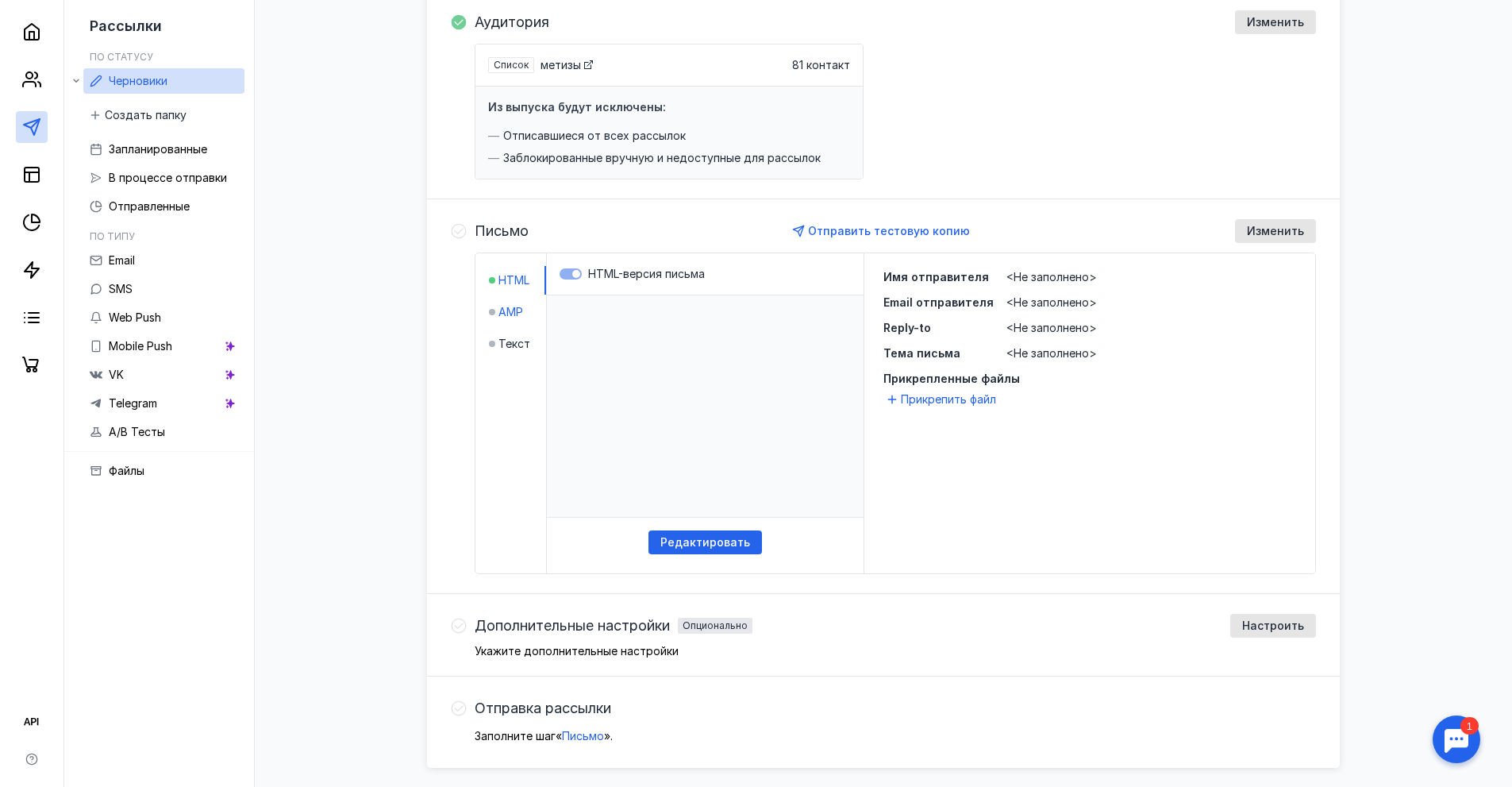 click on "AMP" at bounding box center [510, 312] 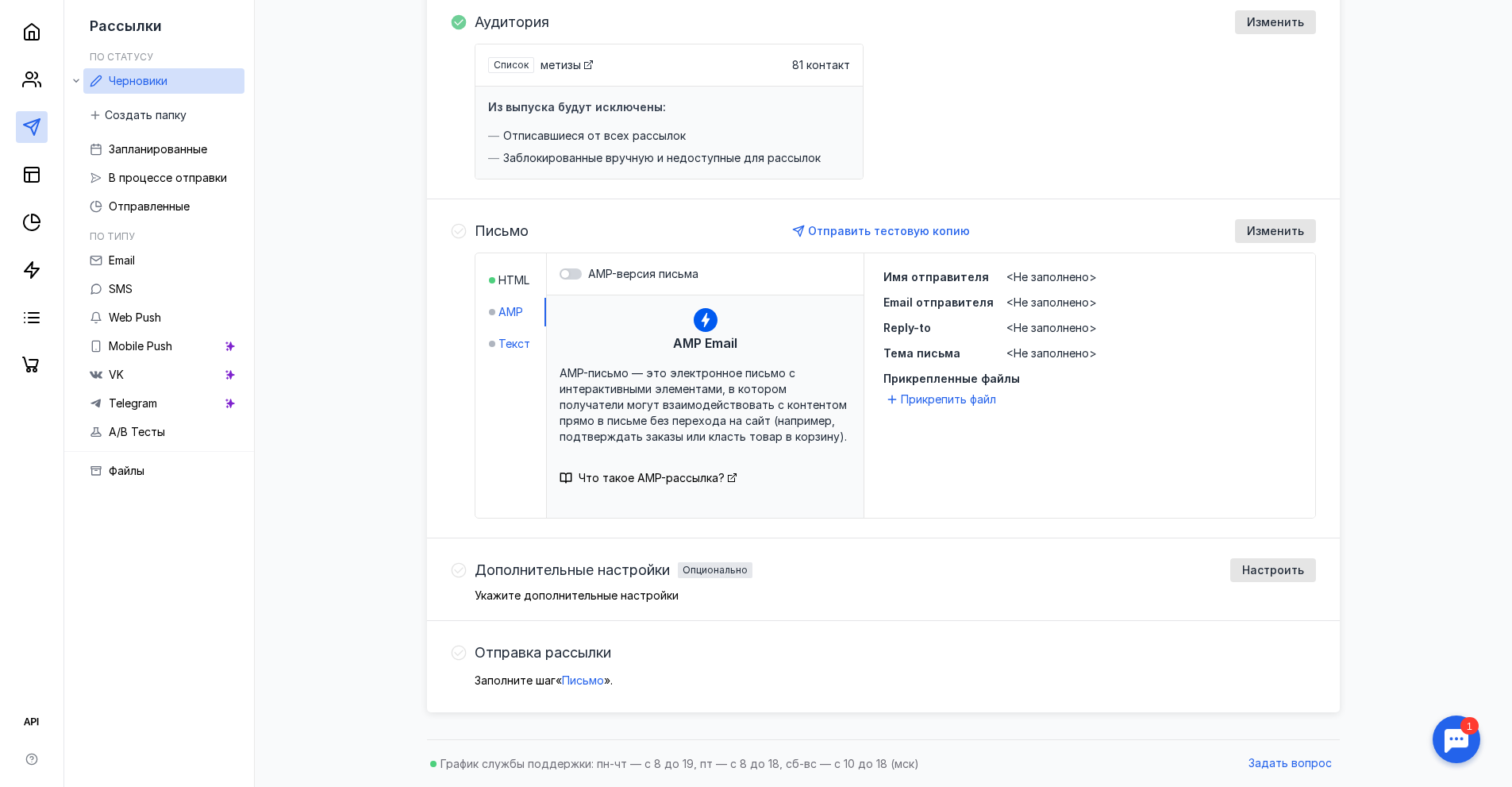 click on "Текст" at bounding box center (514, 344) 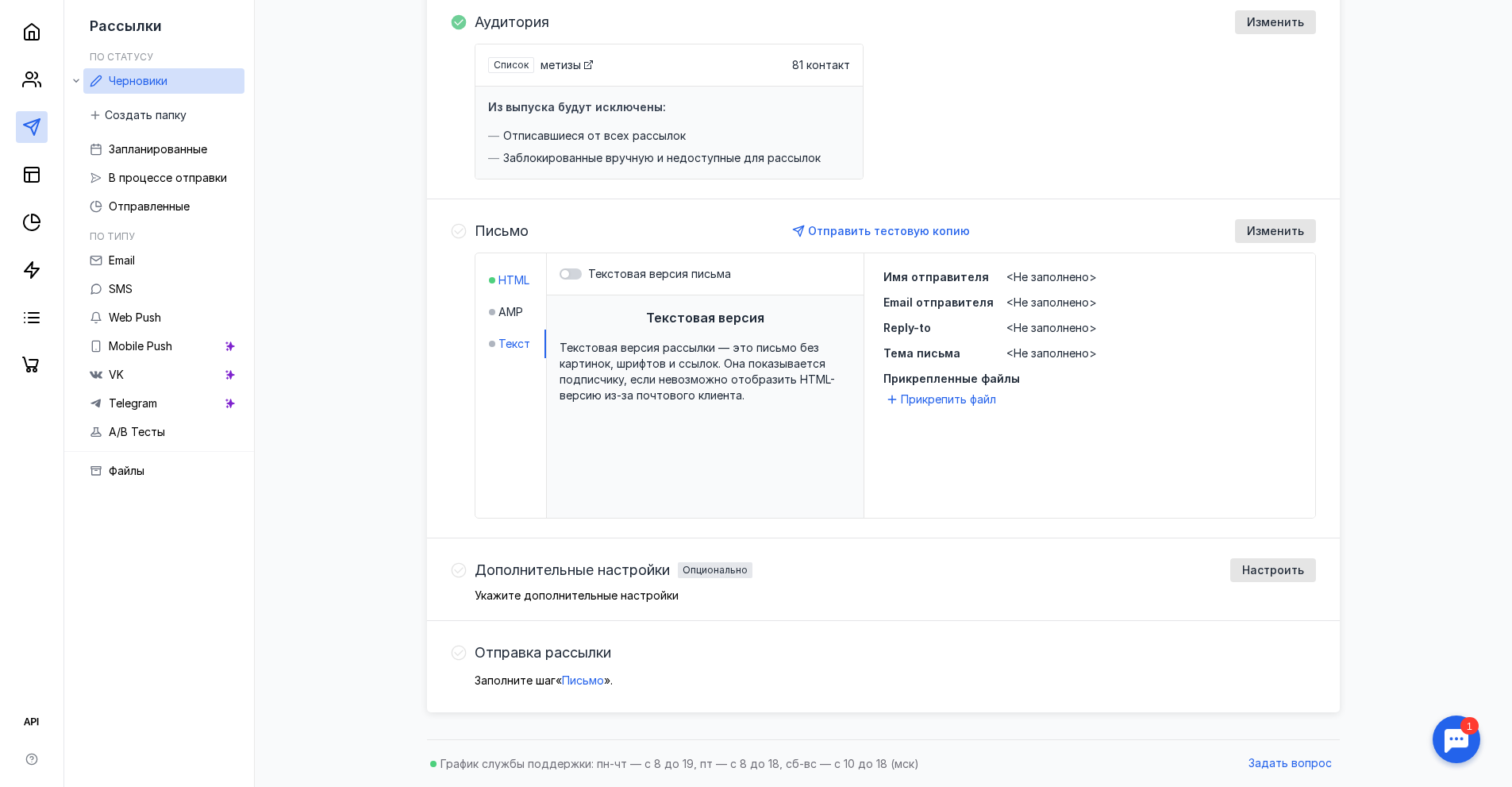 click on "HTML" at bounding box center (514, 280) 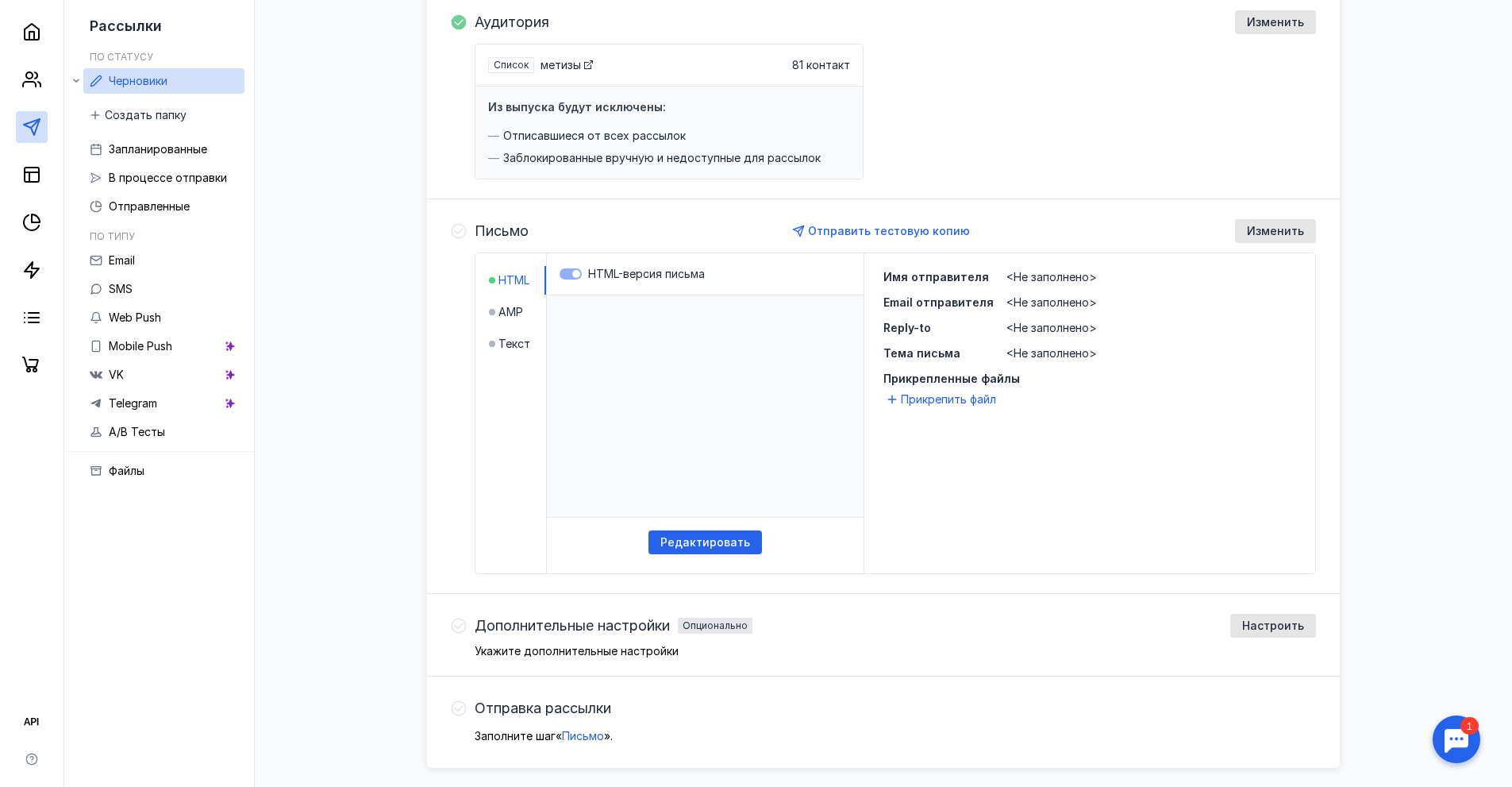 scroll, scrollTop: 0, scrollLeft: 0, axis: both 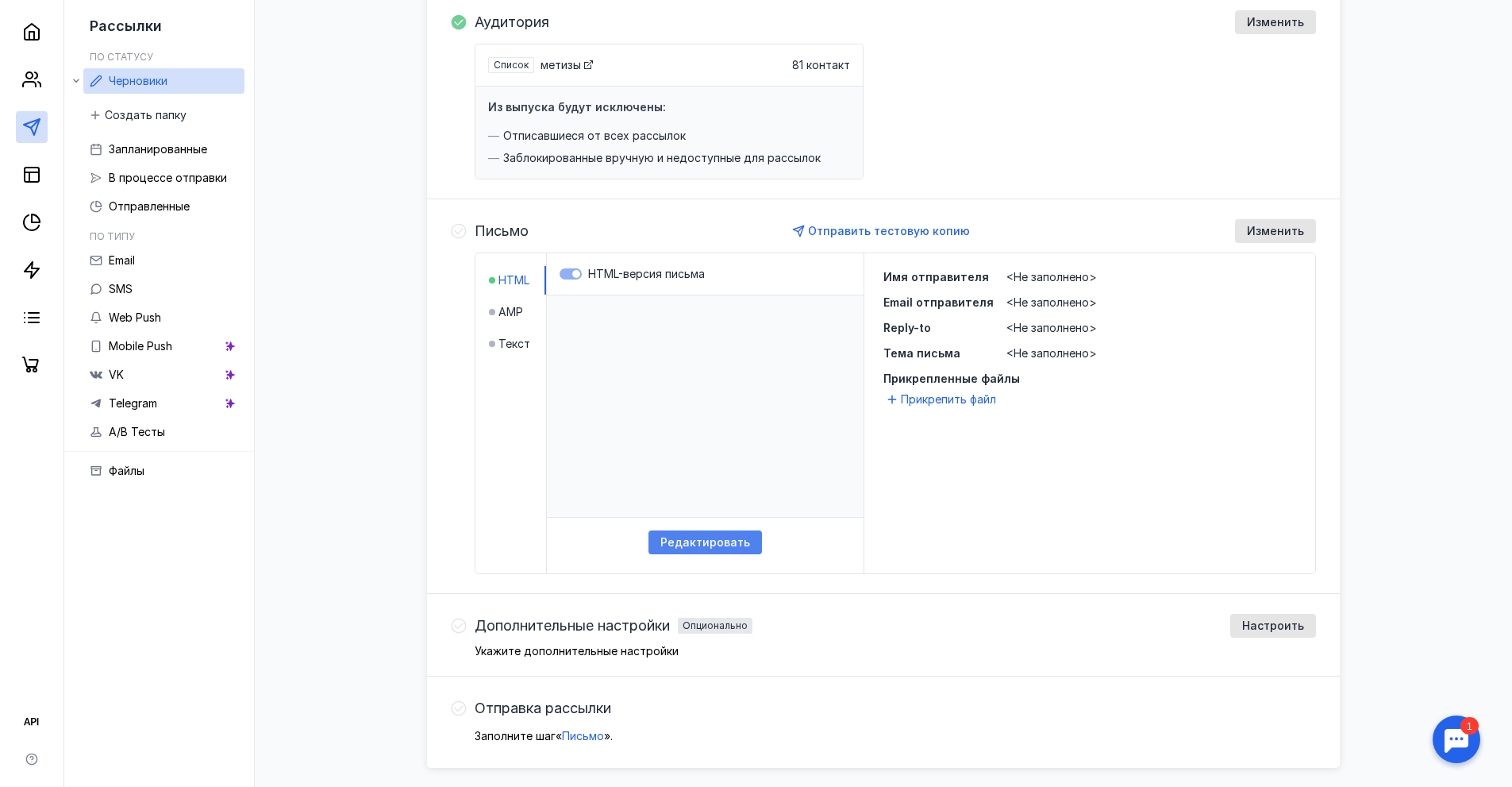 click on "Редактировать" at bounding box center [705, 542] 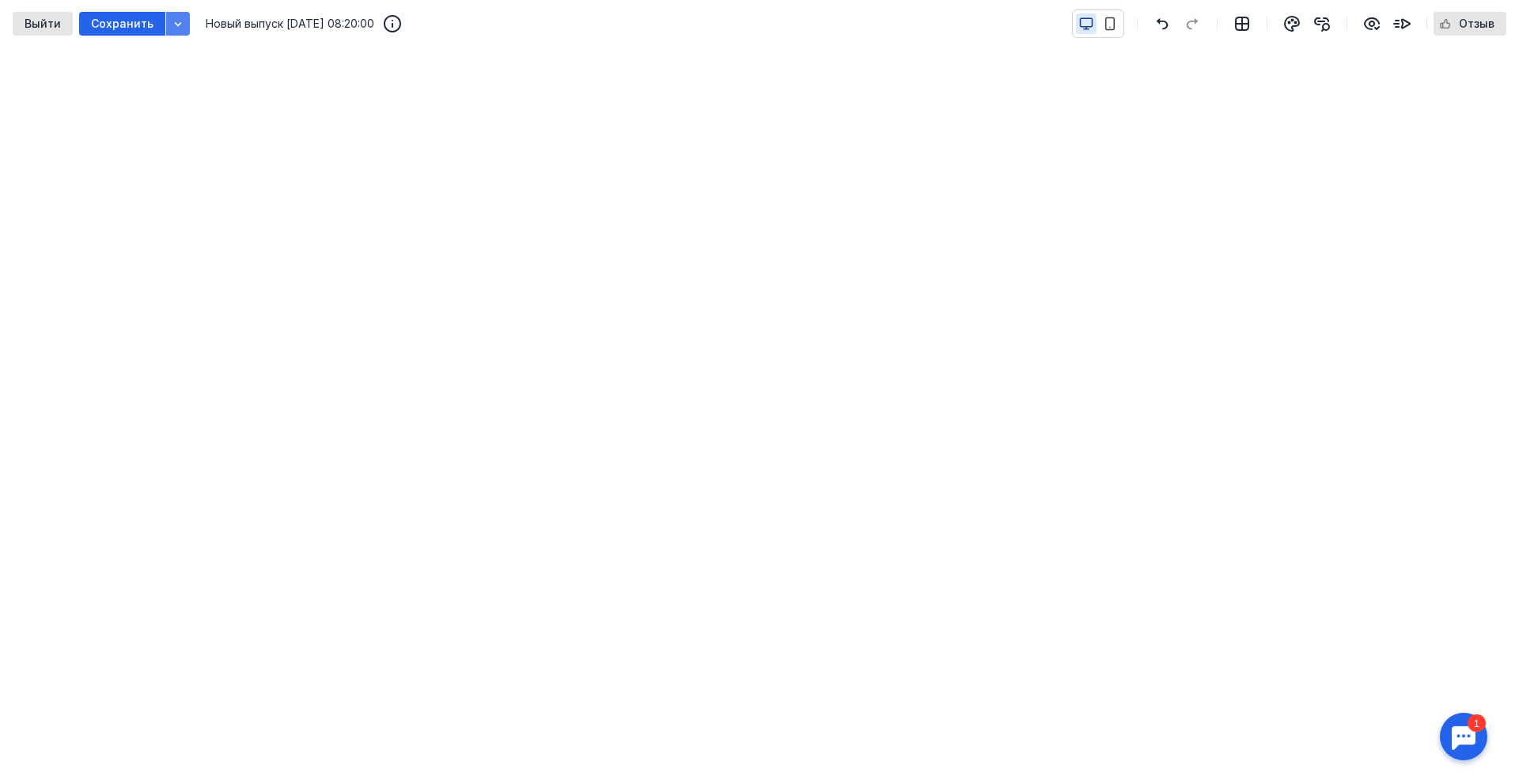 click at bounding box center (178, 24) 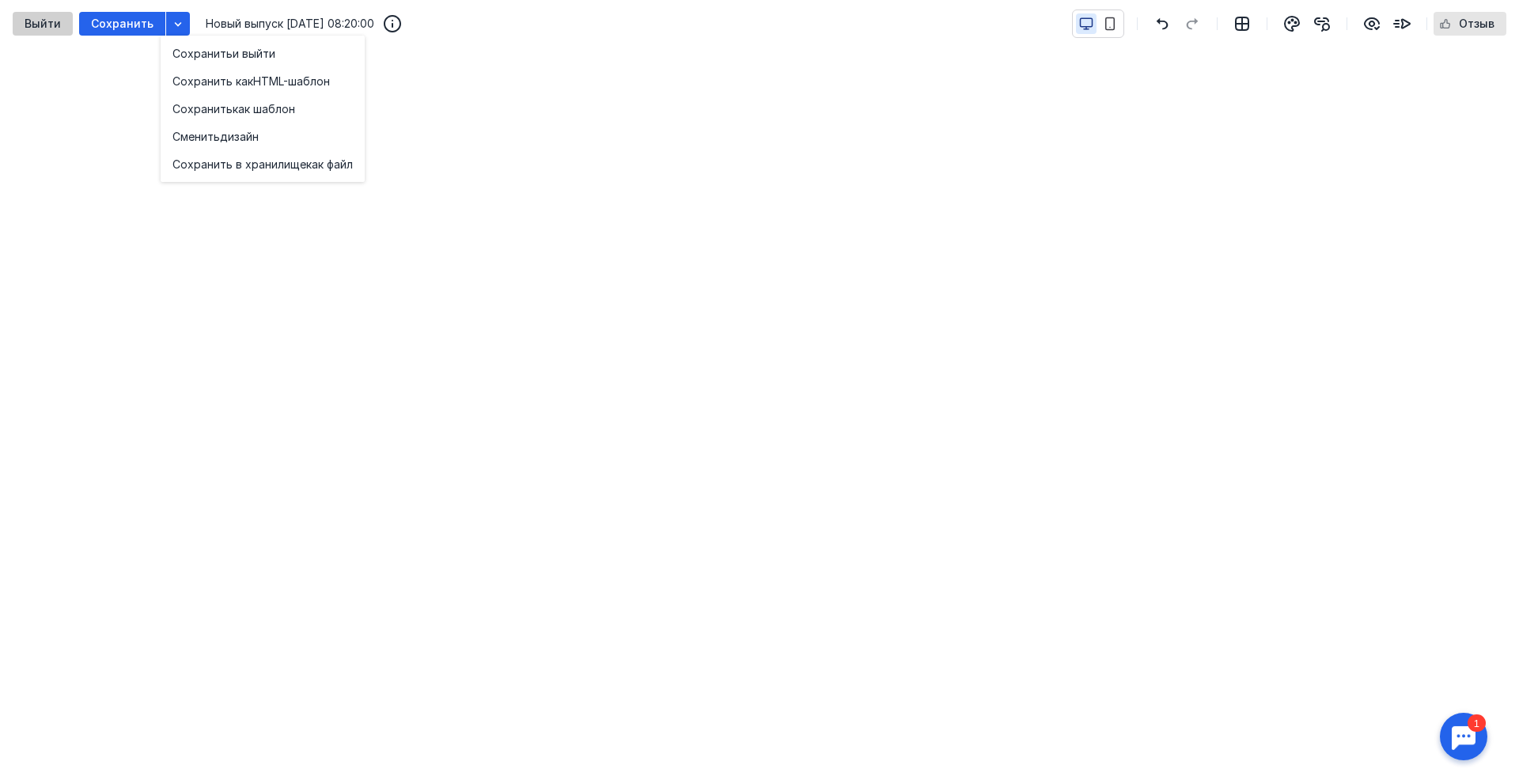 click on "Выйти" at bounding box center [43, 24] 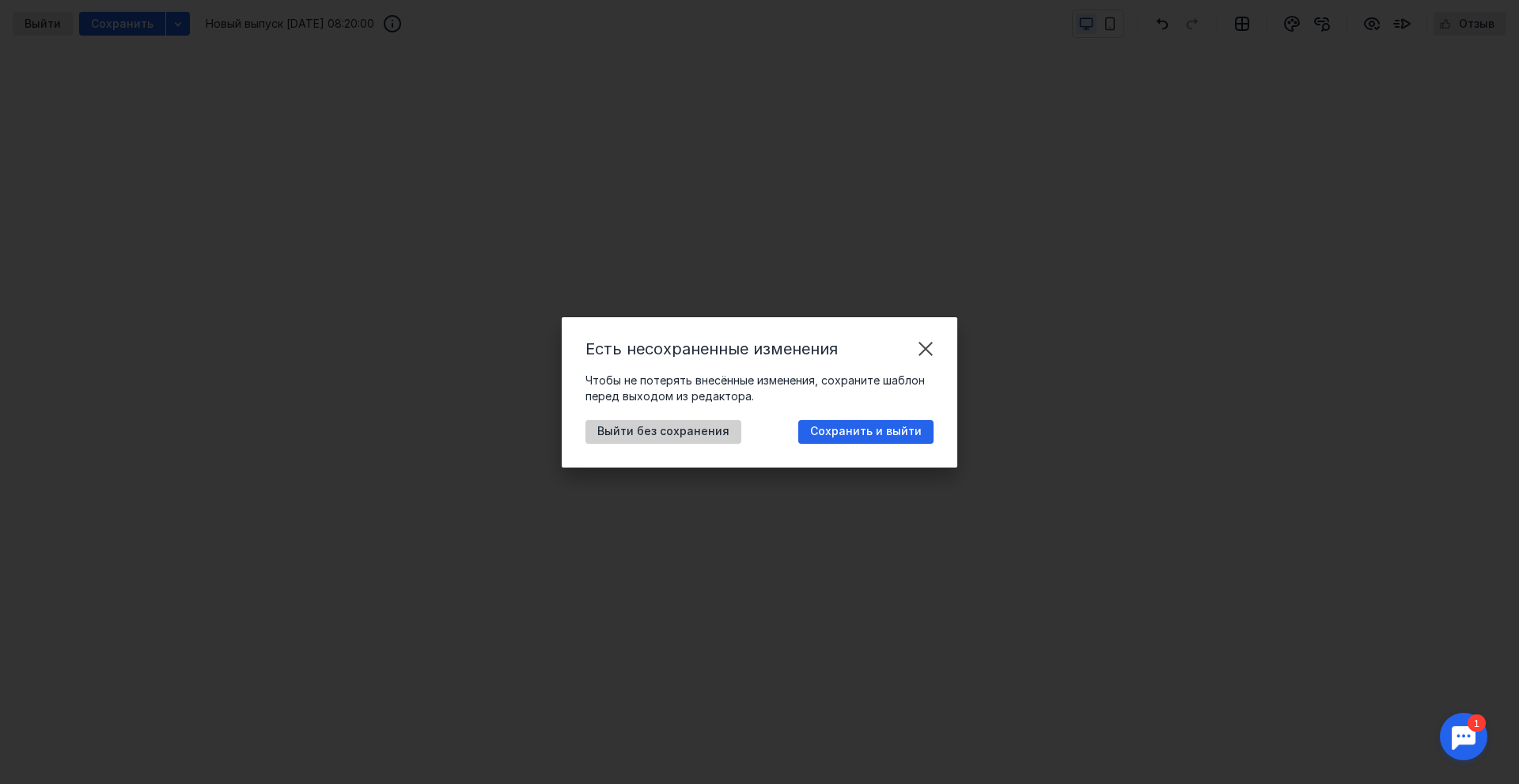 click on "Выйти без сохранения" at bounding box center [663, 432] 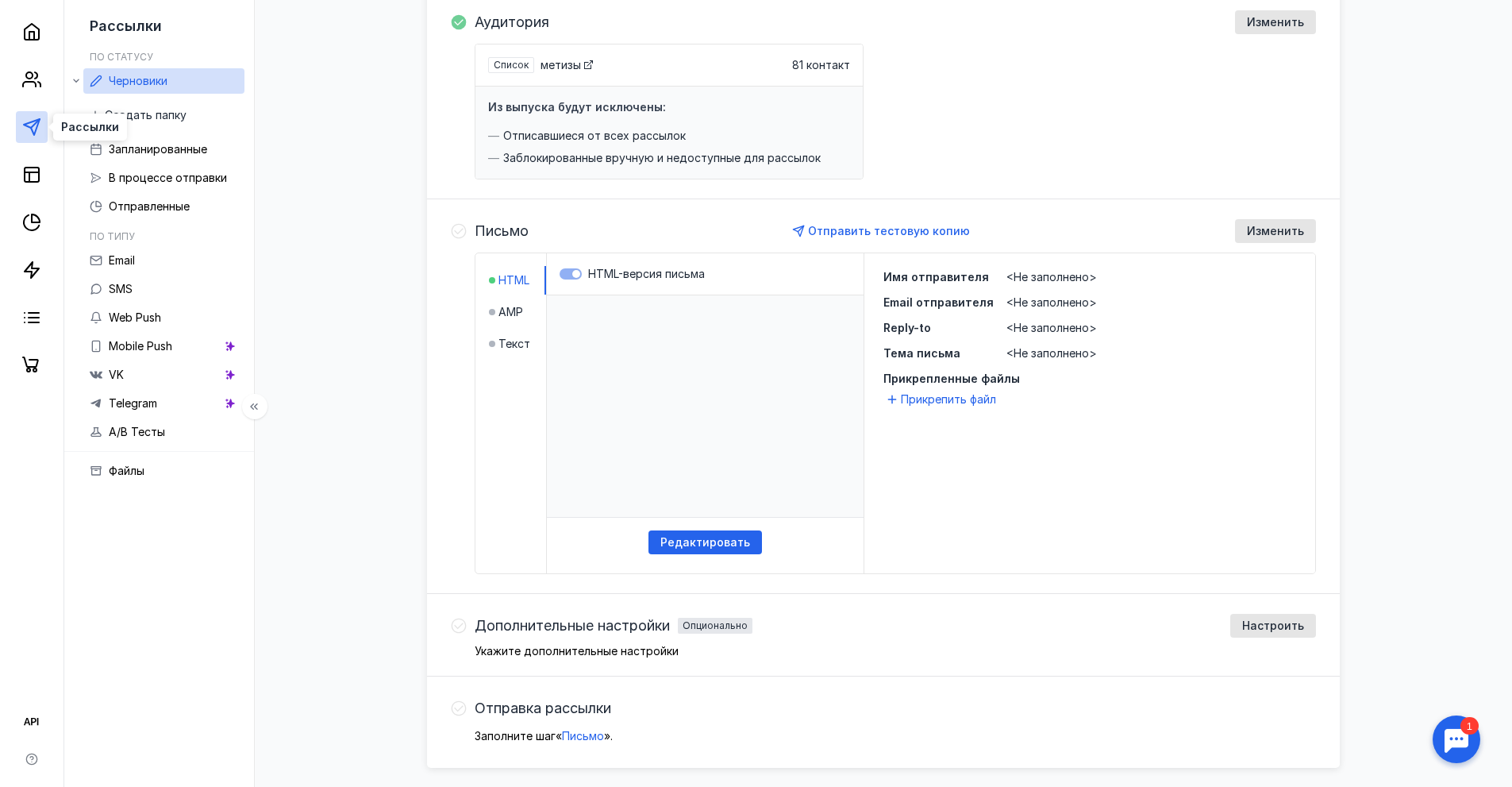 click 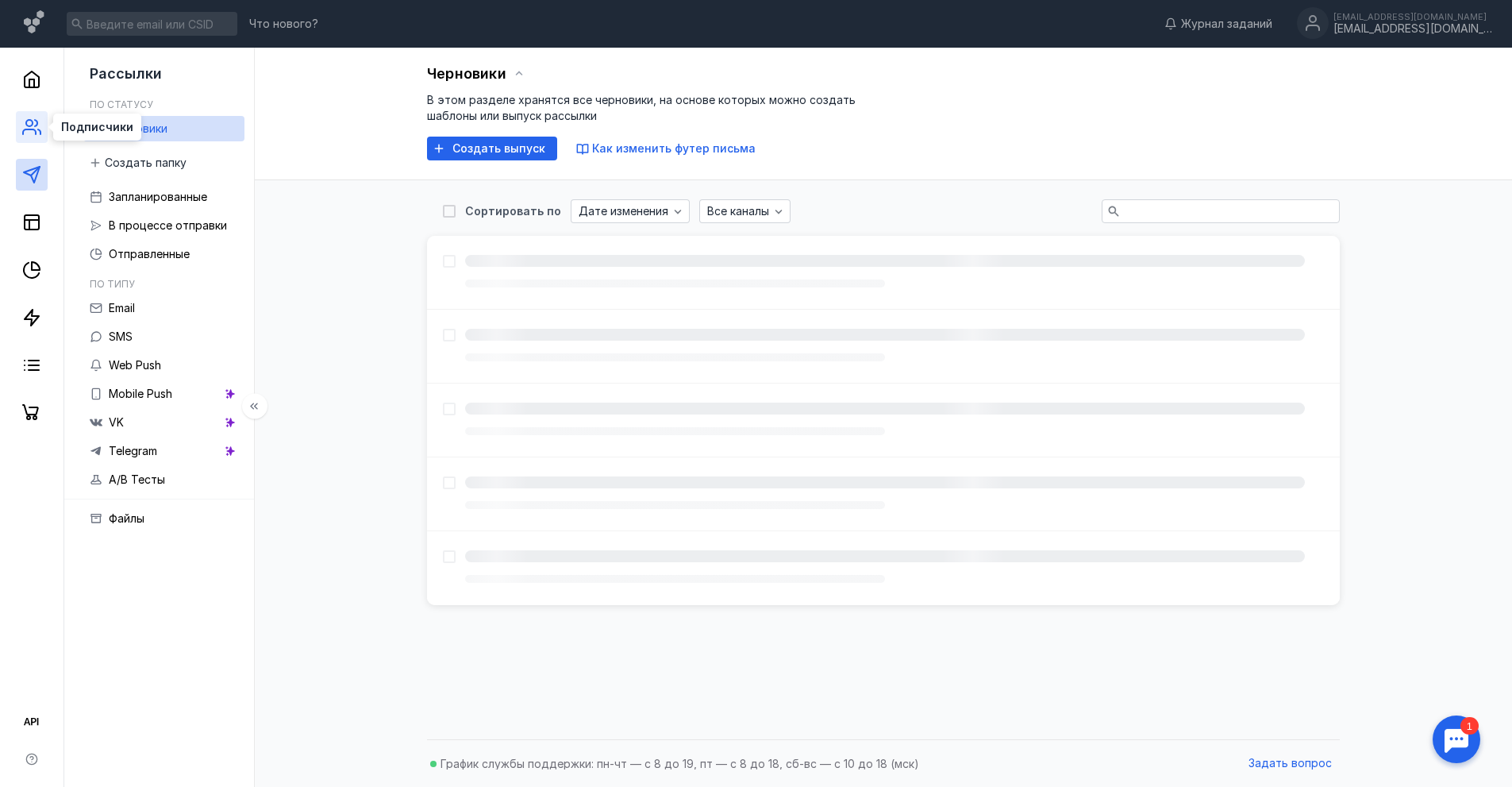 scroll, scrollTop: 0, scrollLeft: 0, axis: both 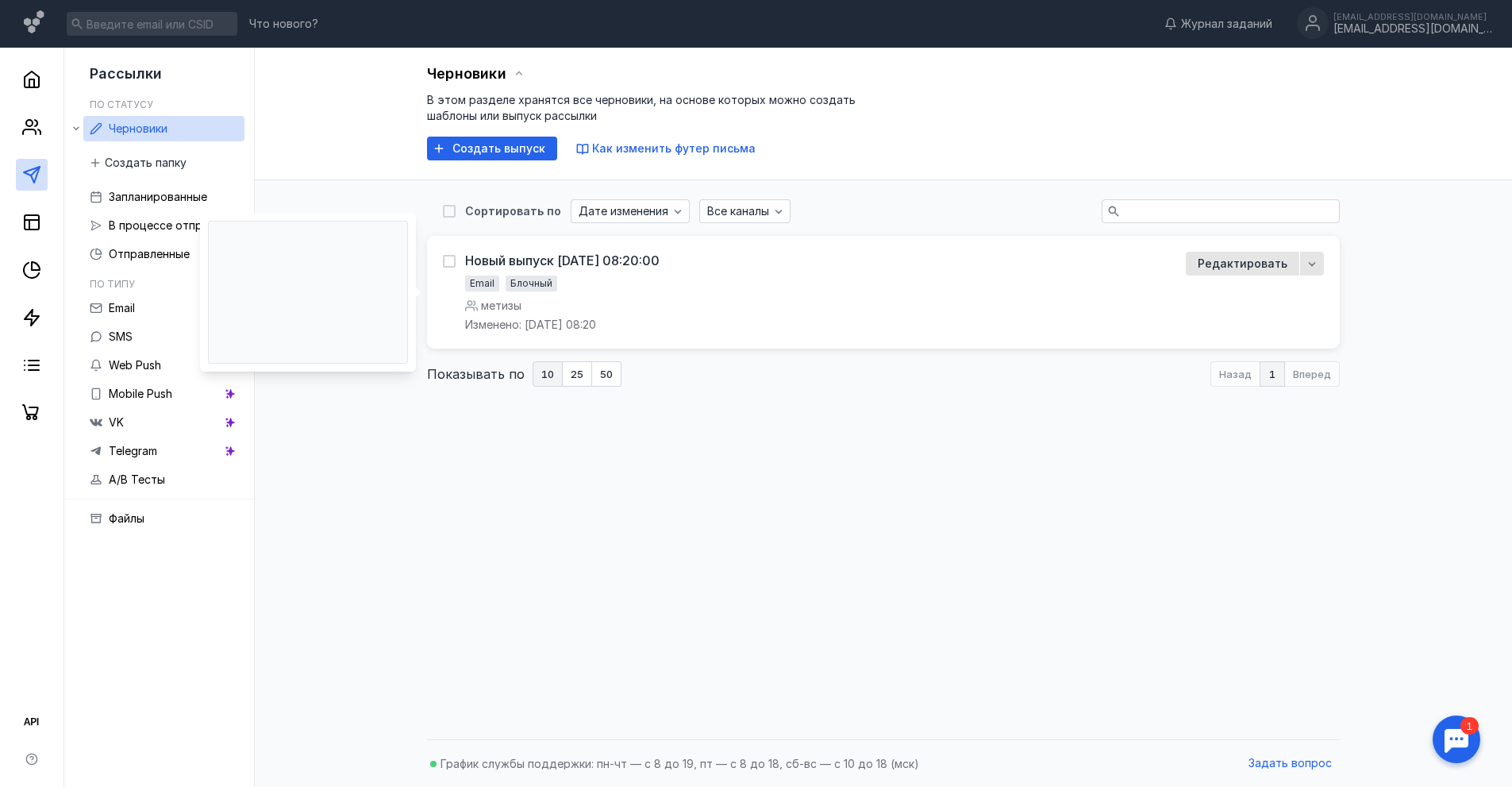 click at bounding box center (449, 261) 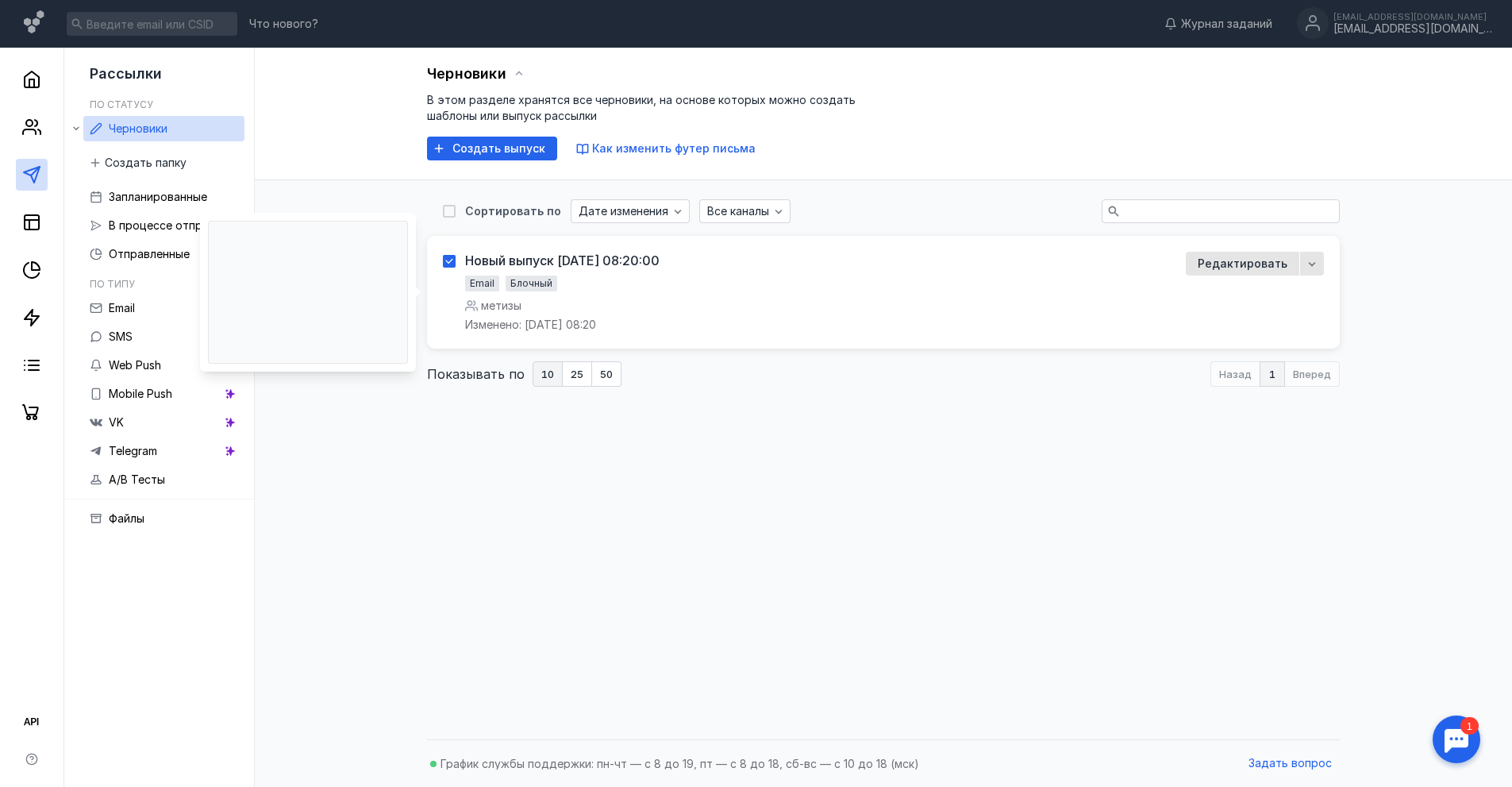 checkbox on "true" 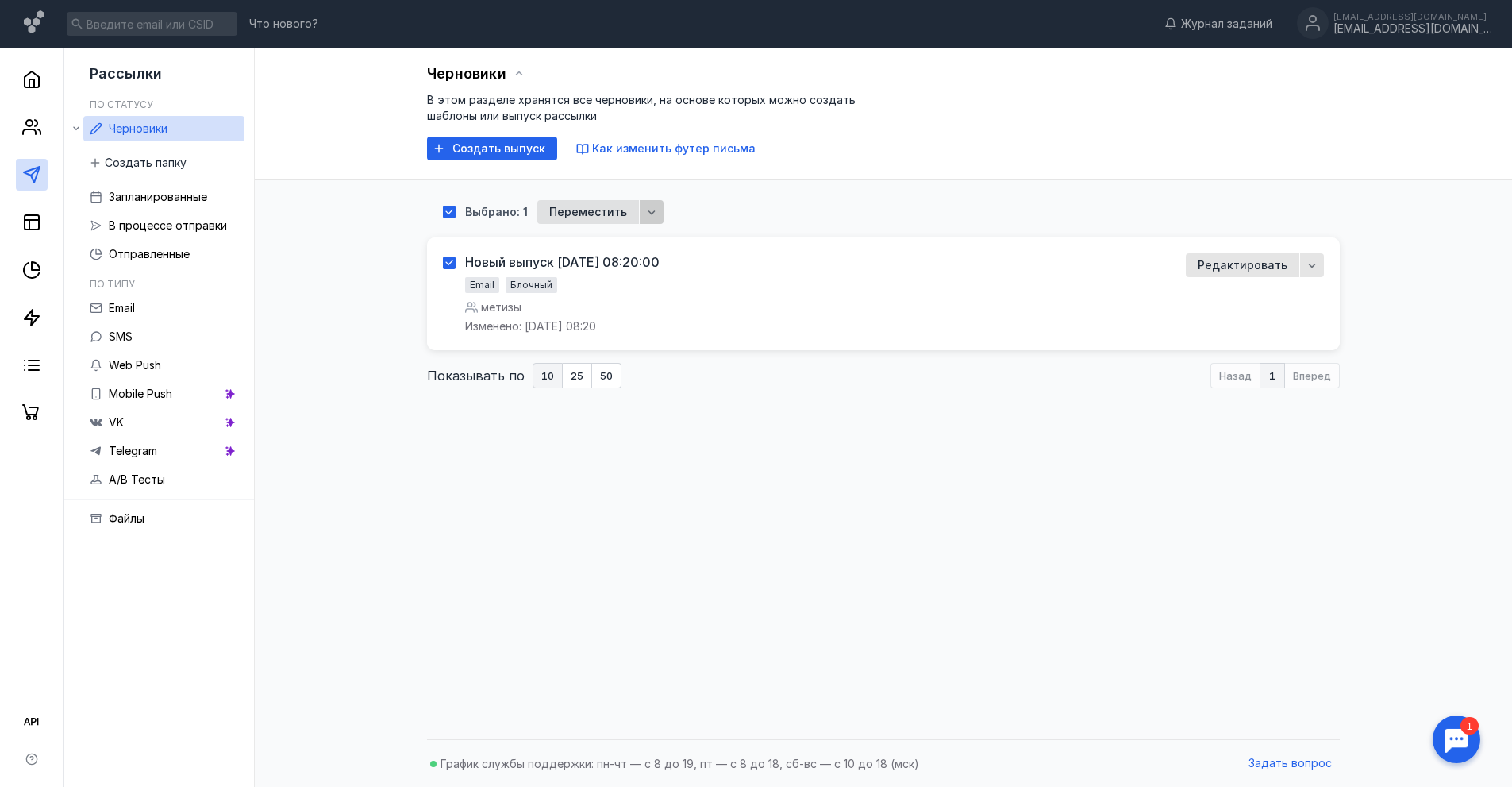 click on "Выбрано: 1 Переместить" at bounding box center [883, 212] 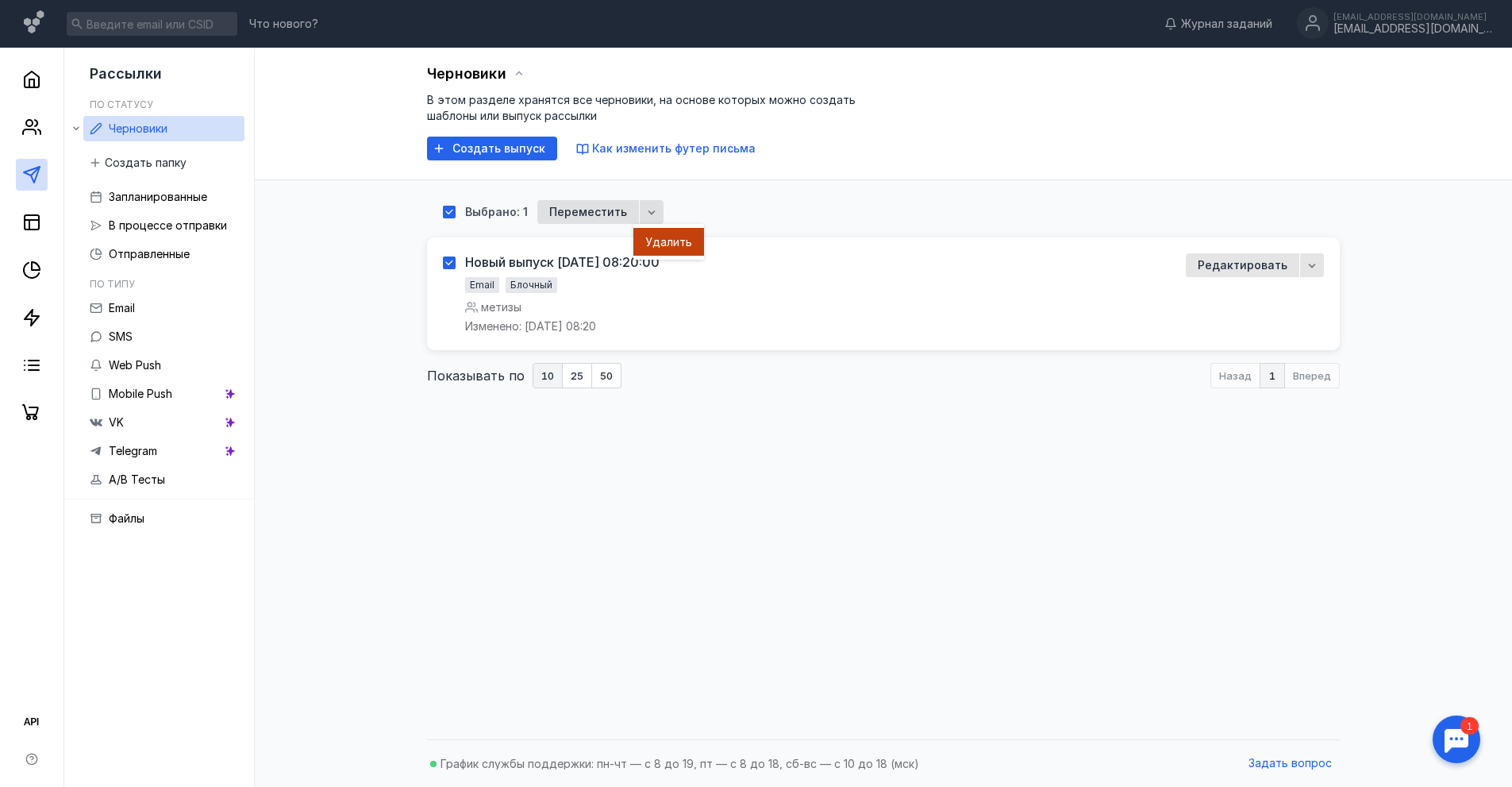 click on "Удал" at bounding box center (659, 242) 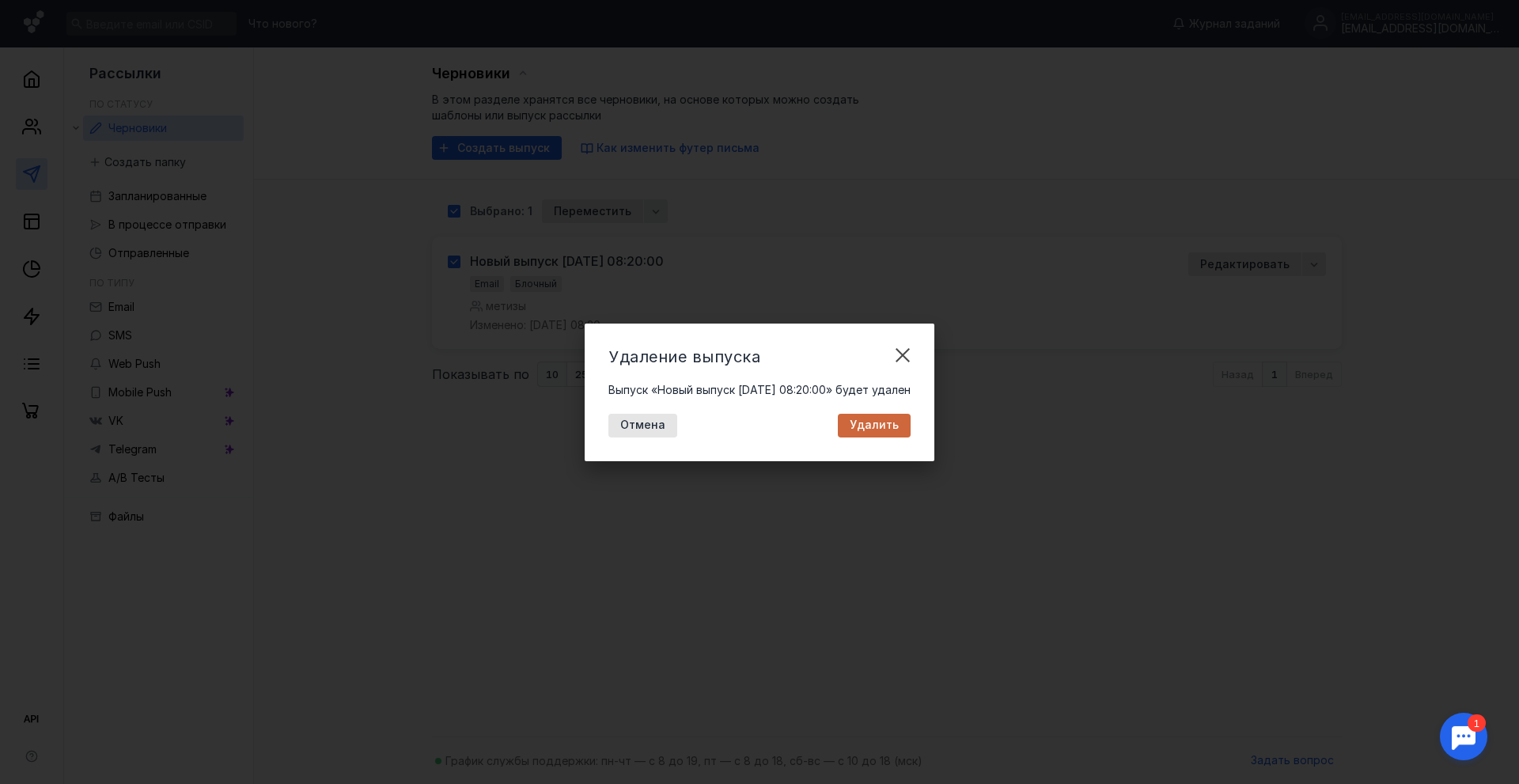 click on "Удалить" at bounding box center [874, 425] 